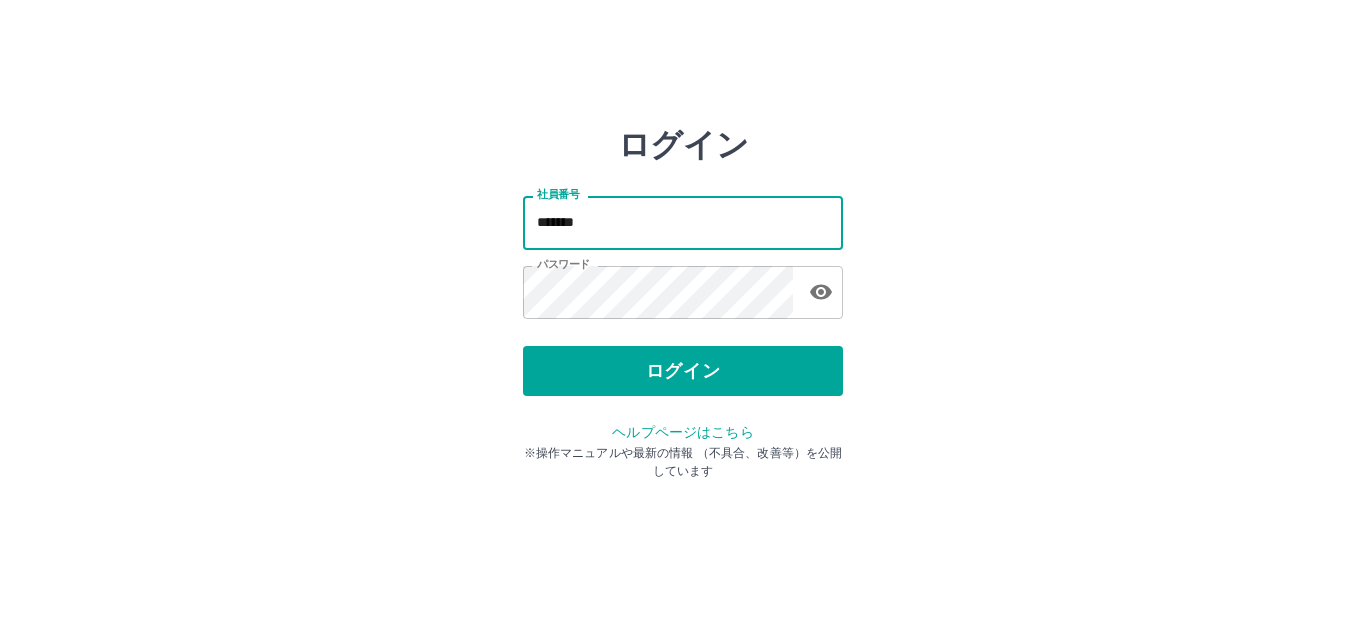 scroll, scrollTop: 0, scrollLeft: 0, axis: both 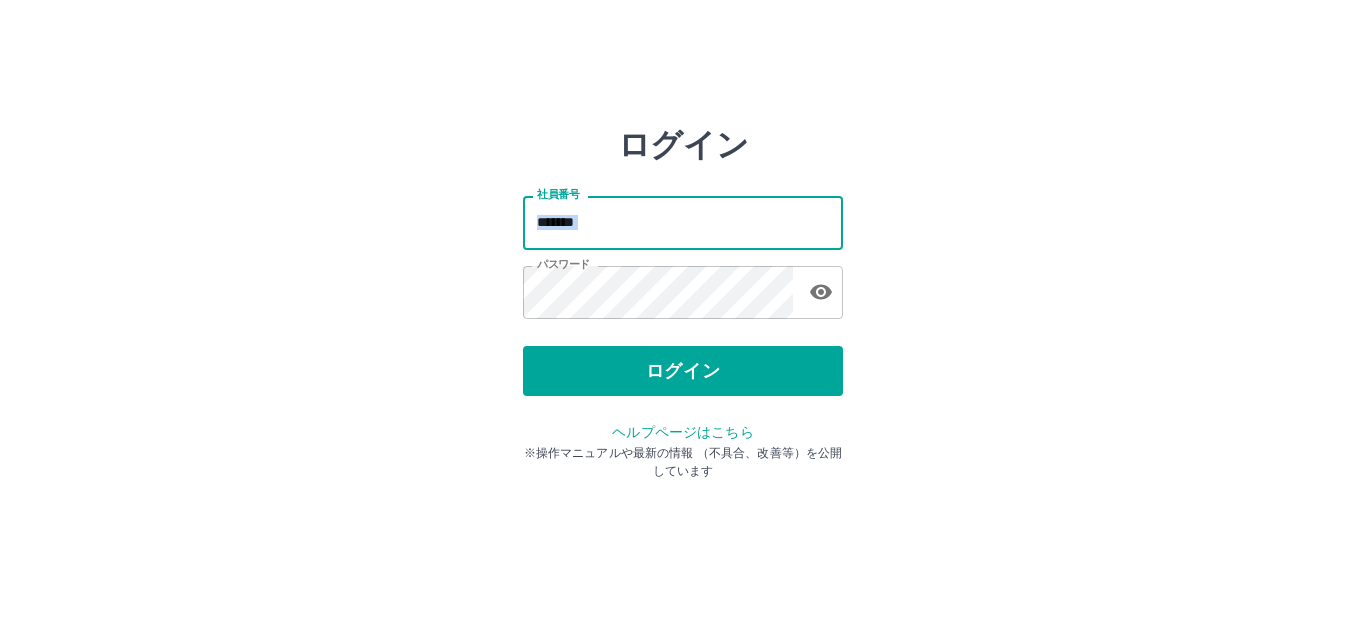 drag, startPoint x: 646, startPoint y: 259, endPoint x: 642, endPoint y: 235, distance: 24.33105 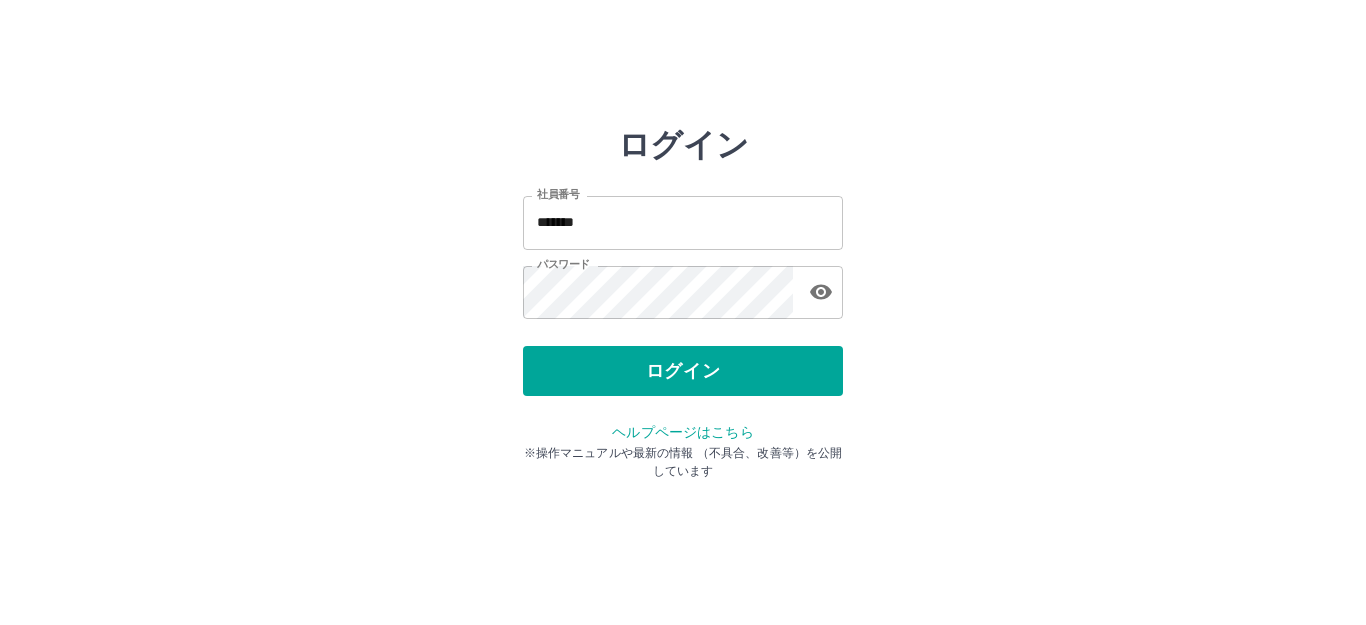 click on "*******" at bounding box center (683, 222) 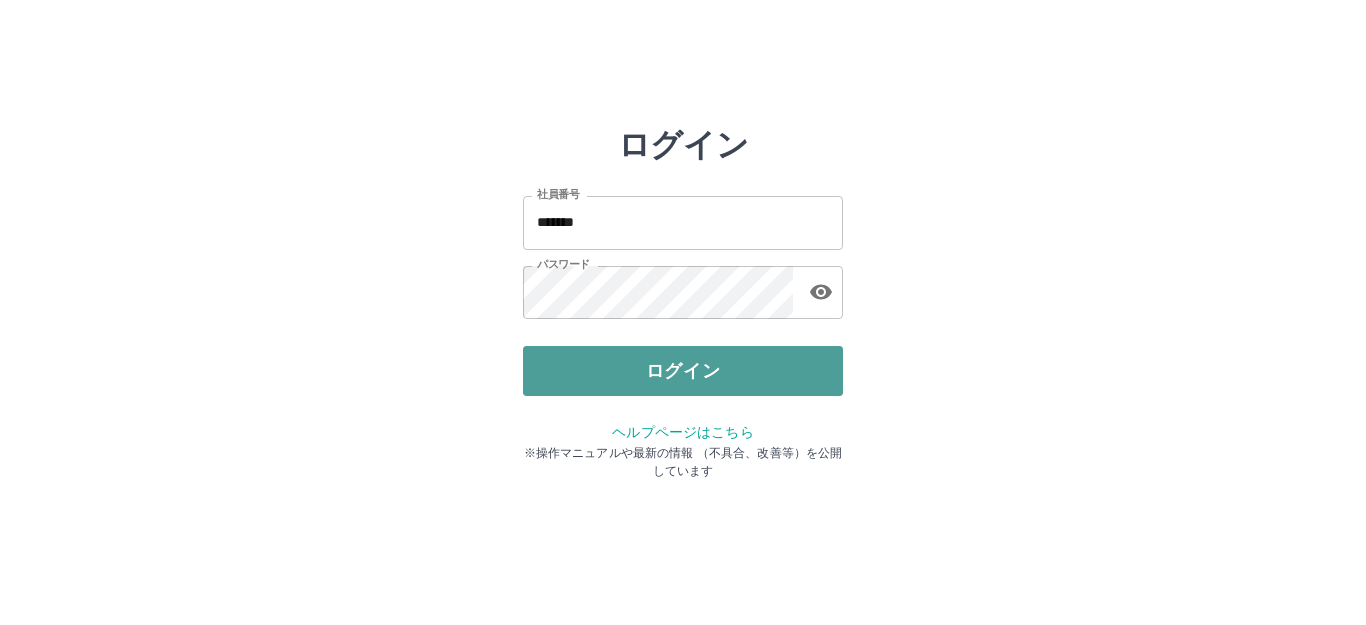 click on "ログイン" at bounding box center [683, 371] 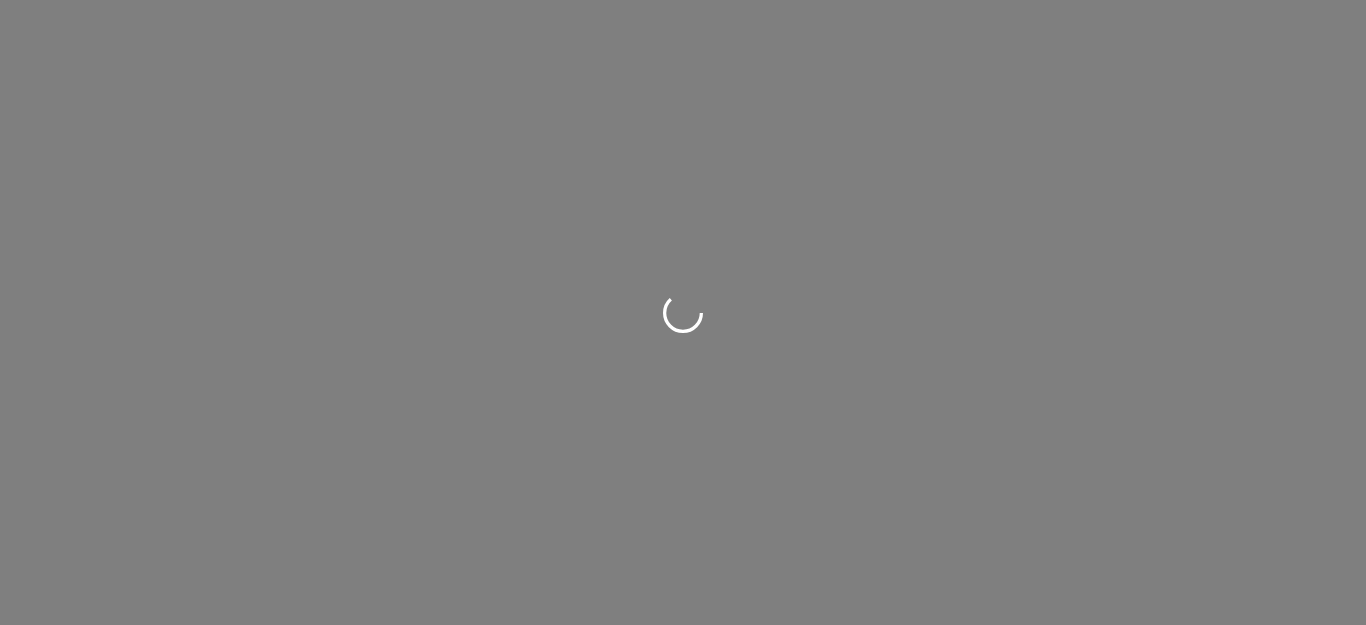 scroll, scrollTop: 0, scrollLeft: 0, axis: both 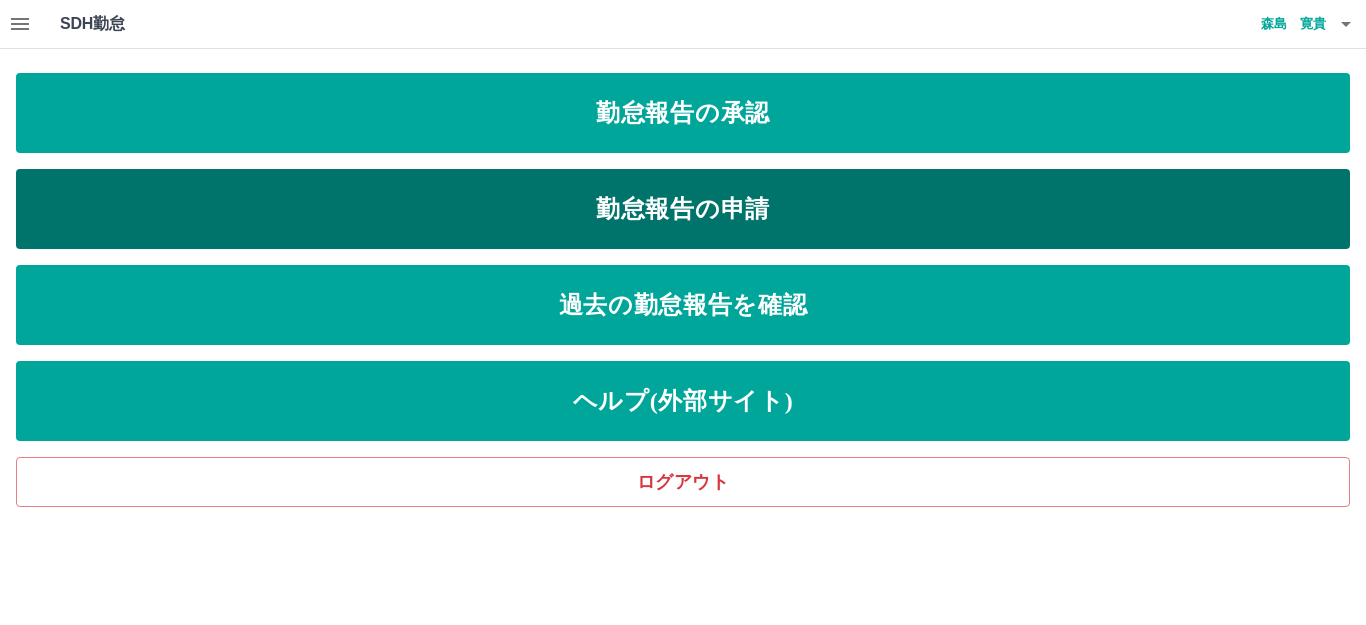 click on "勤怠報告の申請" at bounding box center (683, 209) 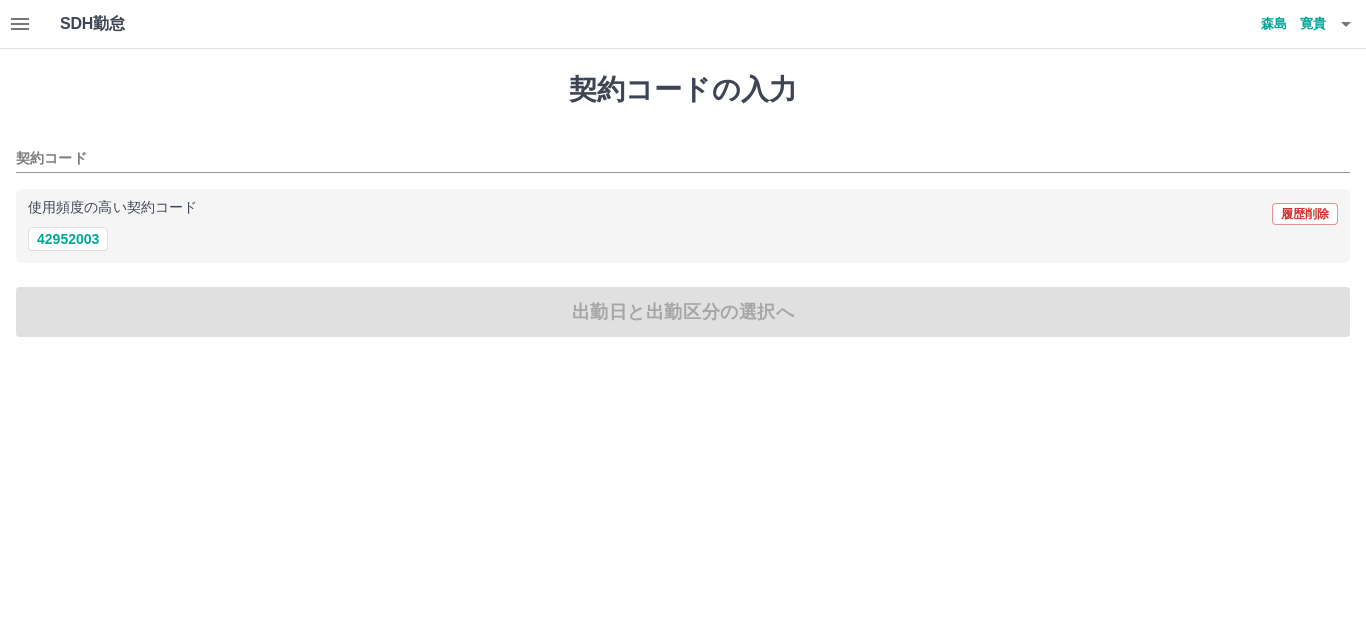 click on "使用頻度の高い契約コード 履歴削除 42952003" at bounding box center [683, 226] 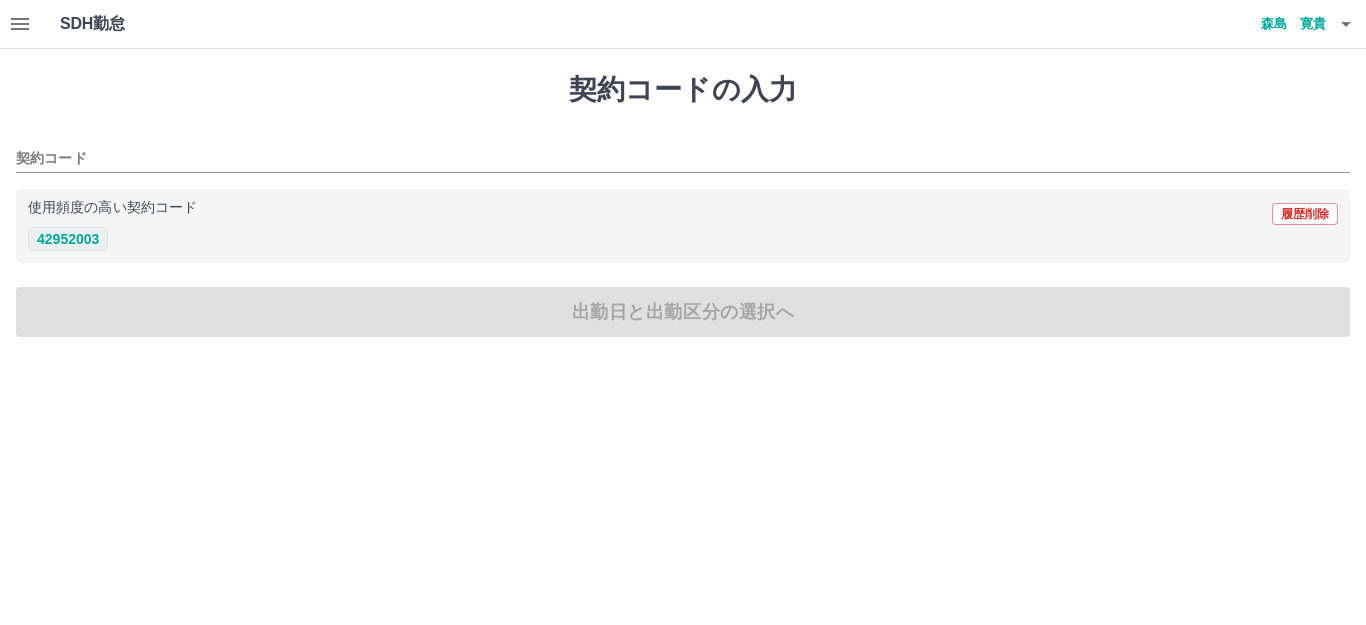 click on "42952003" at bounding box center [68, 239] 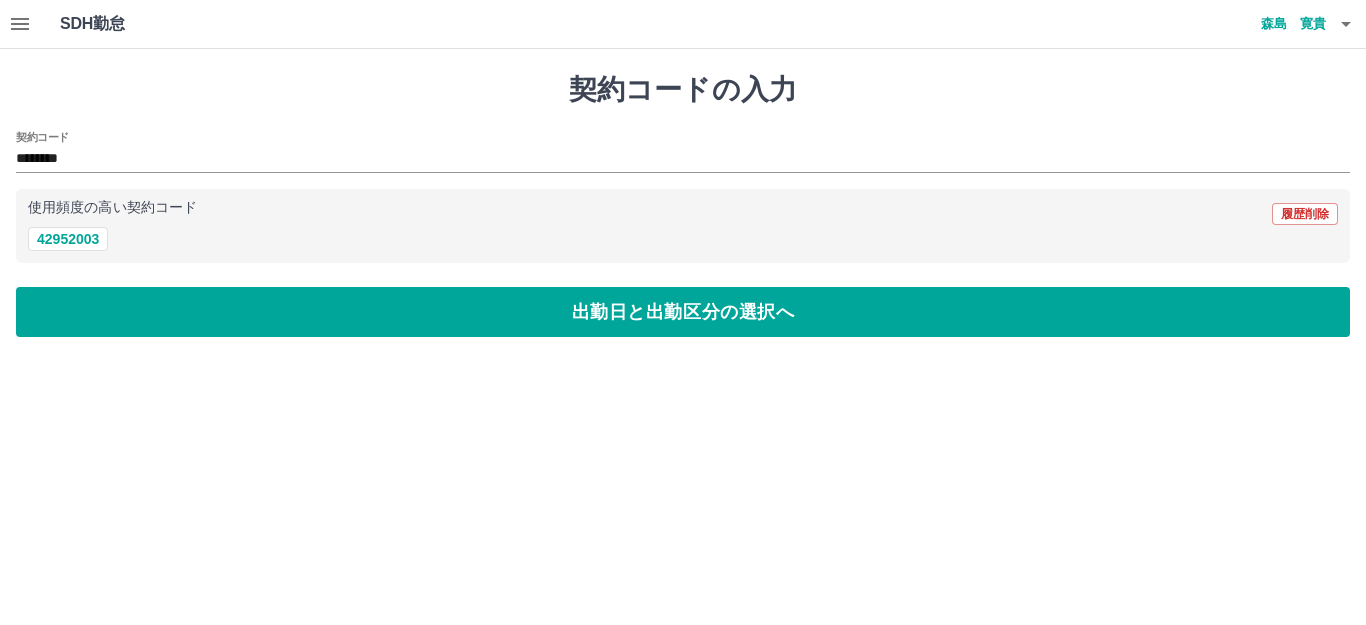 click on "契約コードの入力 契約コード ******** 使用頻度の高い契約コード 履歴削除 42952003 出勤日と出勤区分の選択へ" at bounding box center [683, 205] 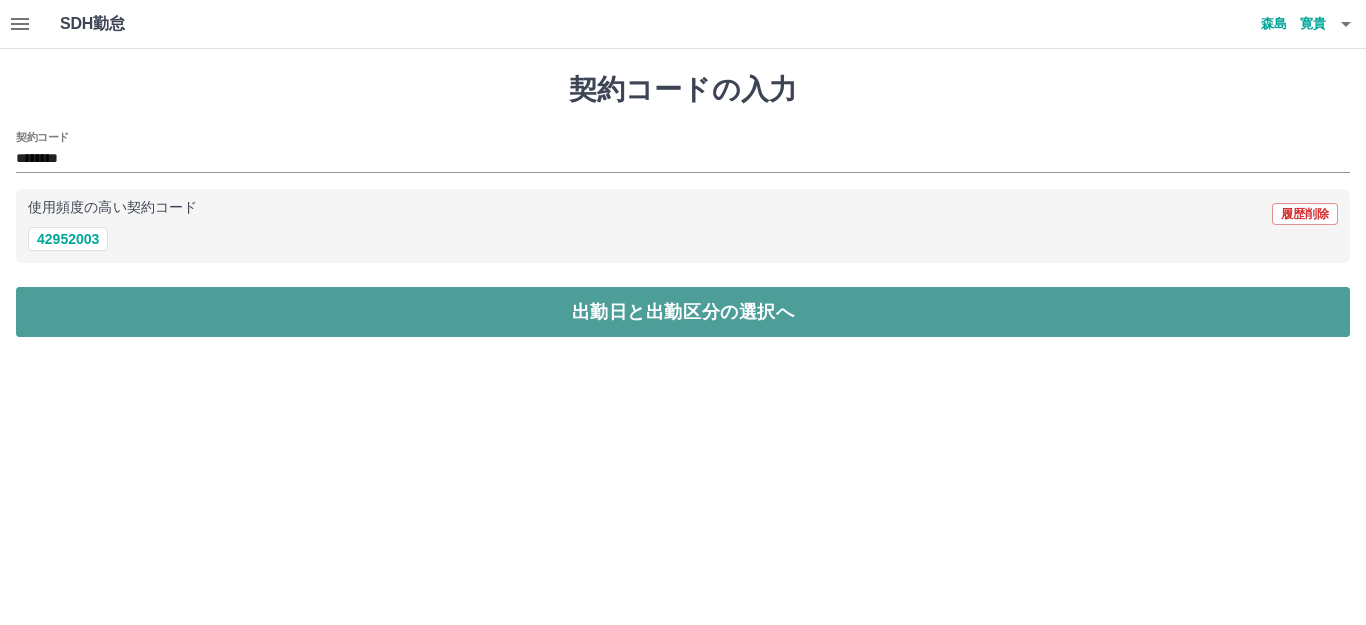 click on "出勤日と出勤区分の選択へ" at bounding box center [683, 312] 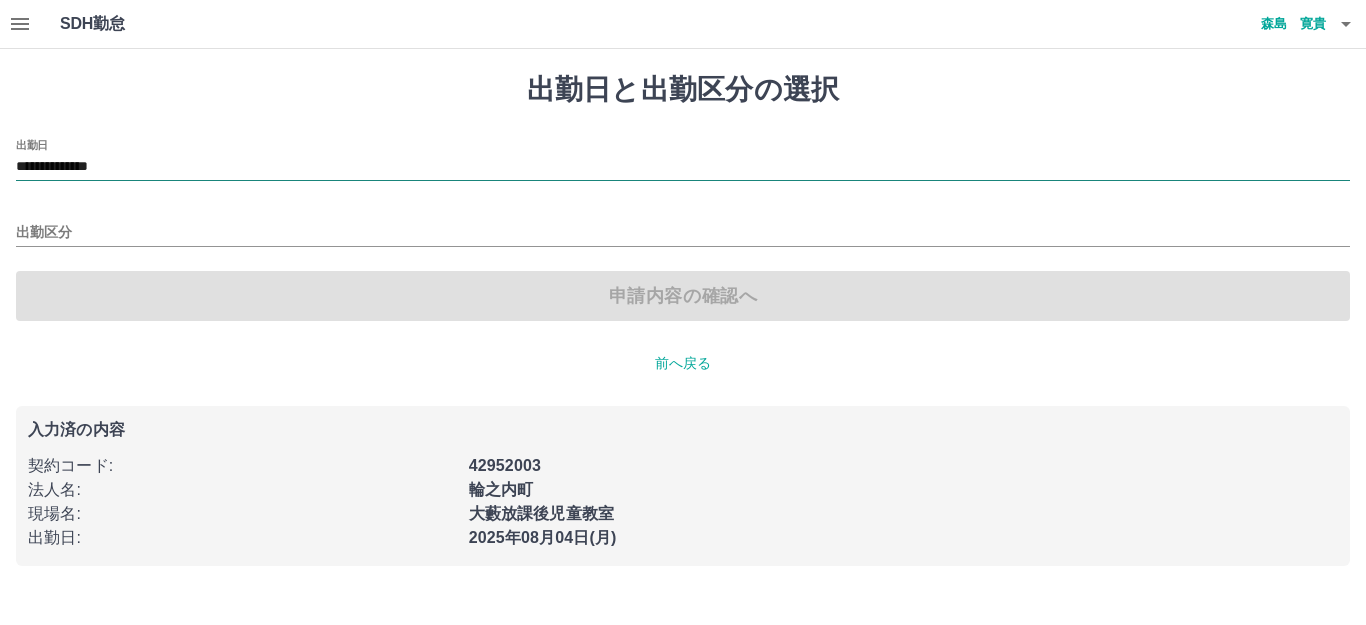 click on "**********" at bounding box center (683, 167) 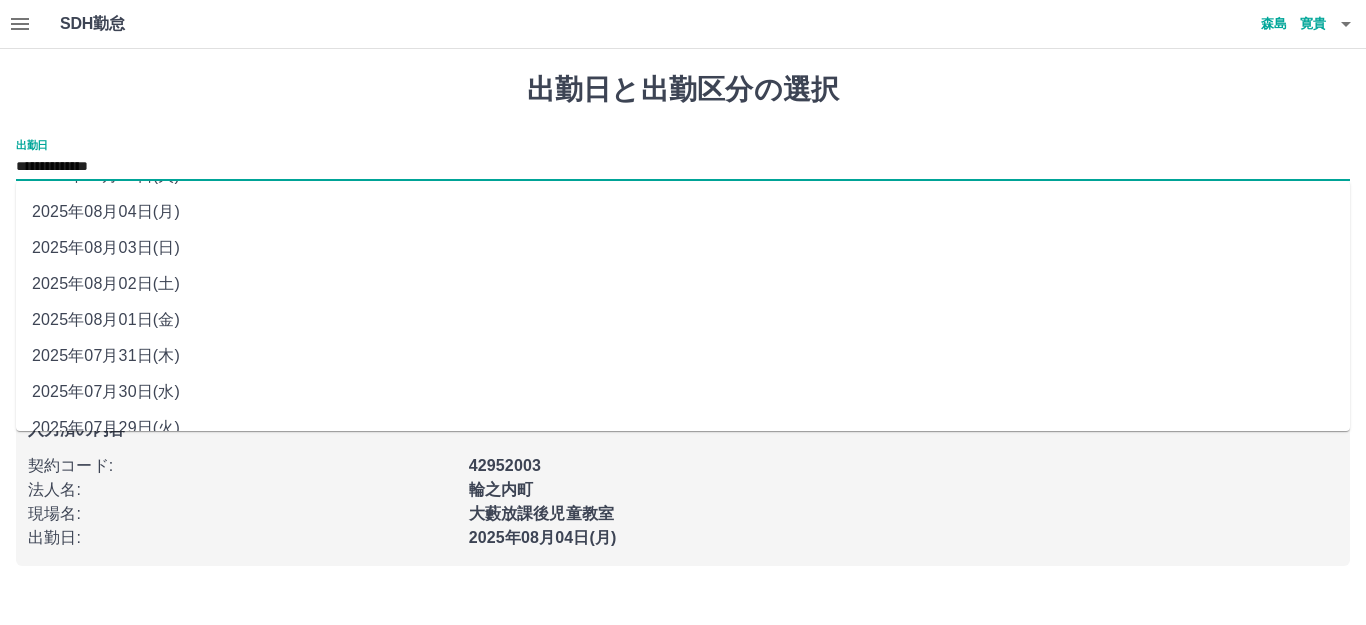 scroll, scrollTop: 0, scrollLeft: 0, axis: both 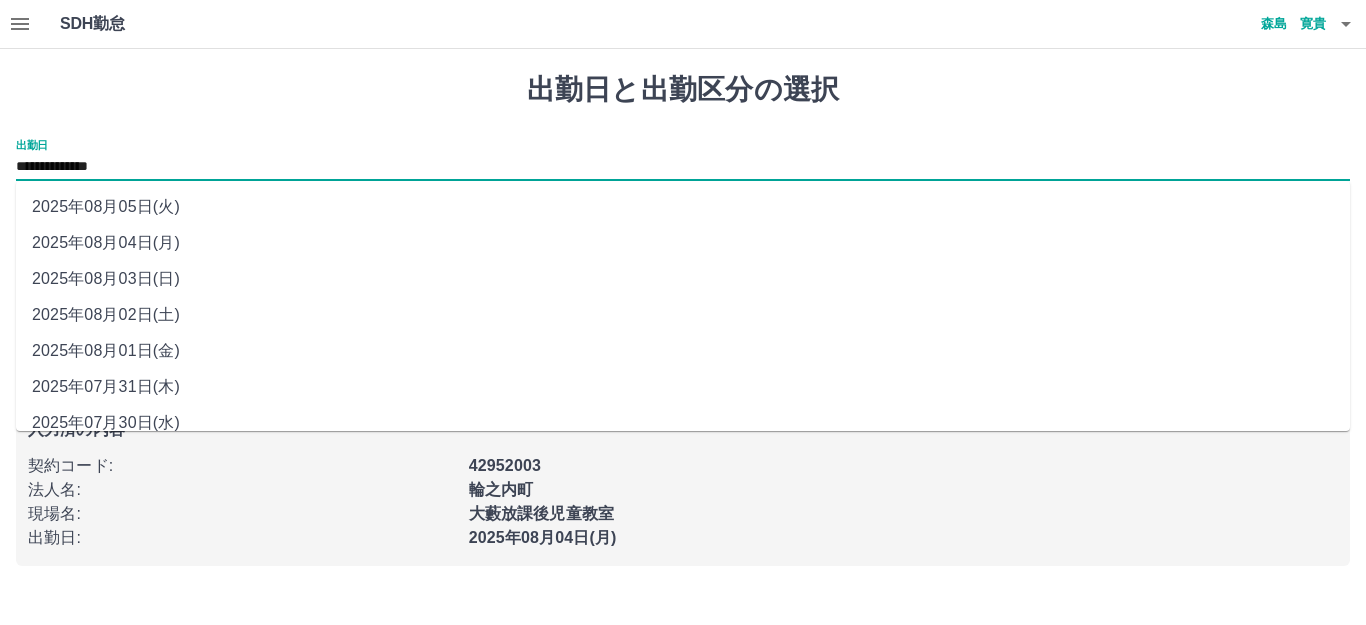 click on "2025年08月02日(土)" at bounding box center [683, 315] 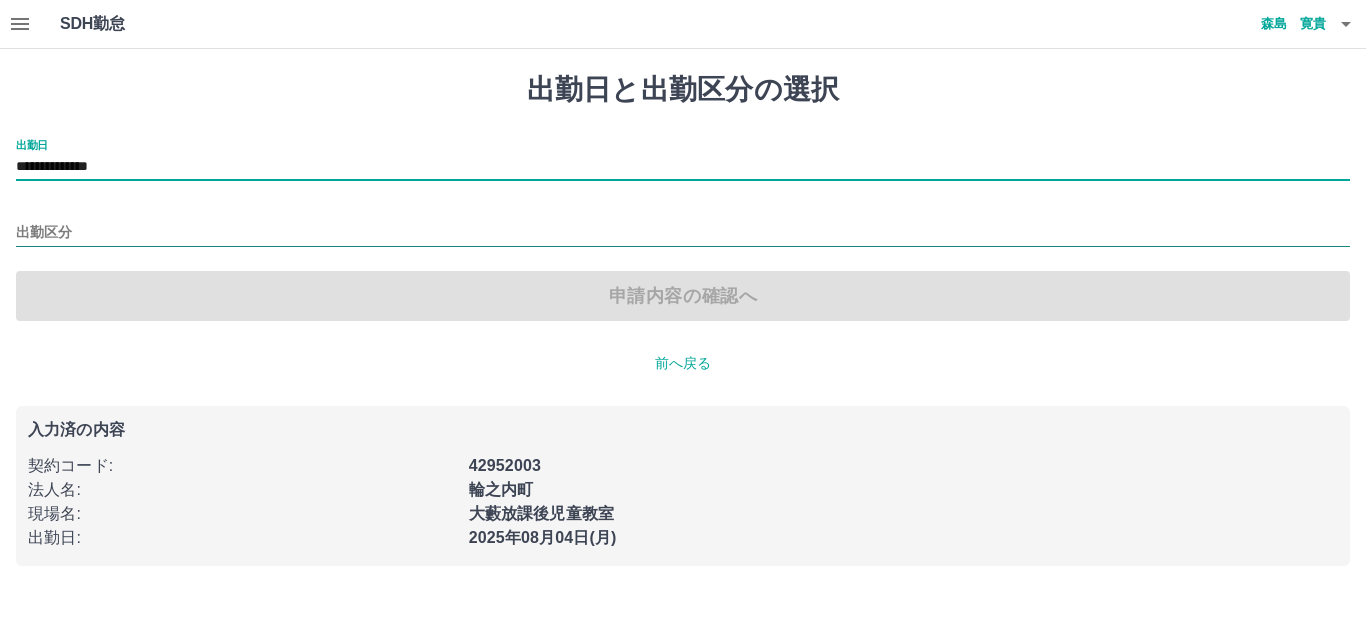 click on "出勤区分" at bounding box center (683, 233) 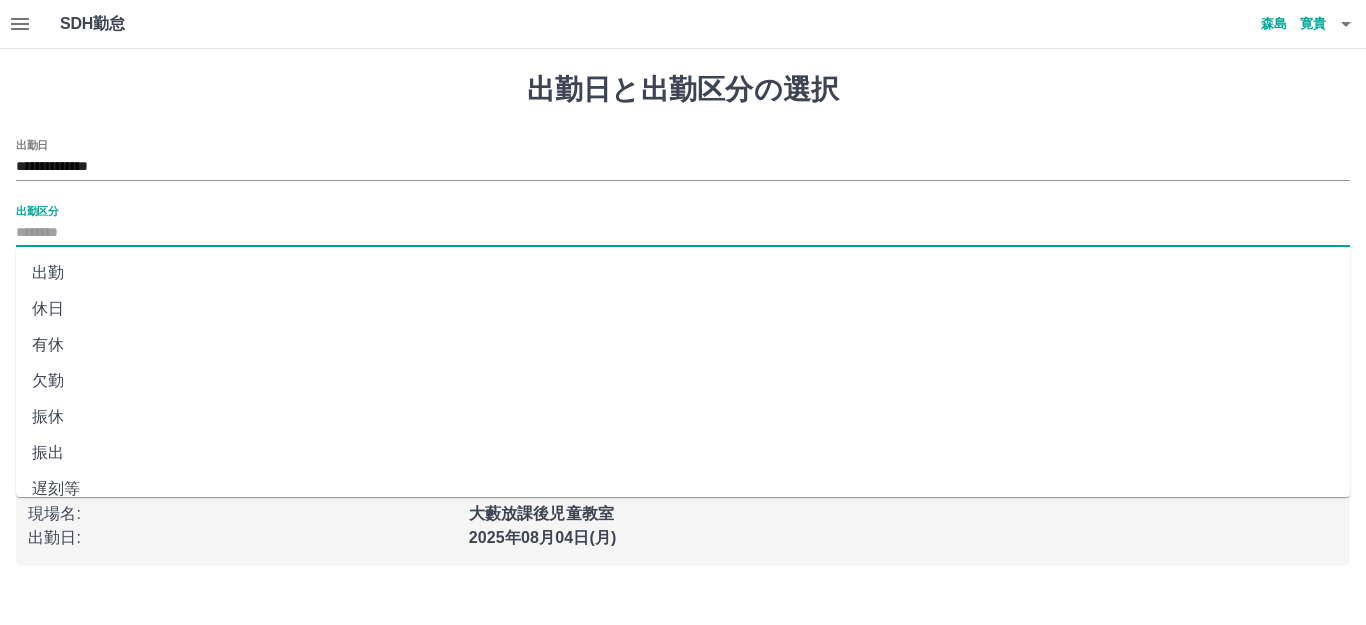 click on "休日" at bounding box center [683, 309] 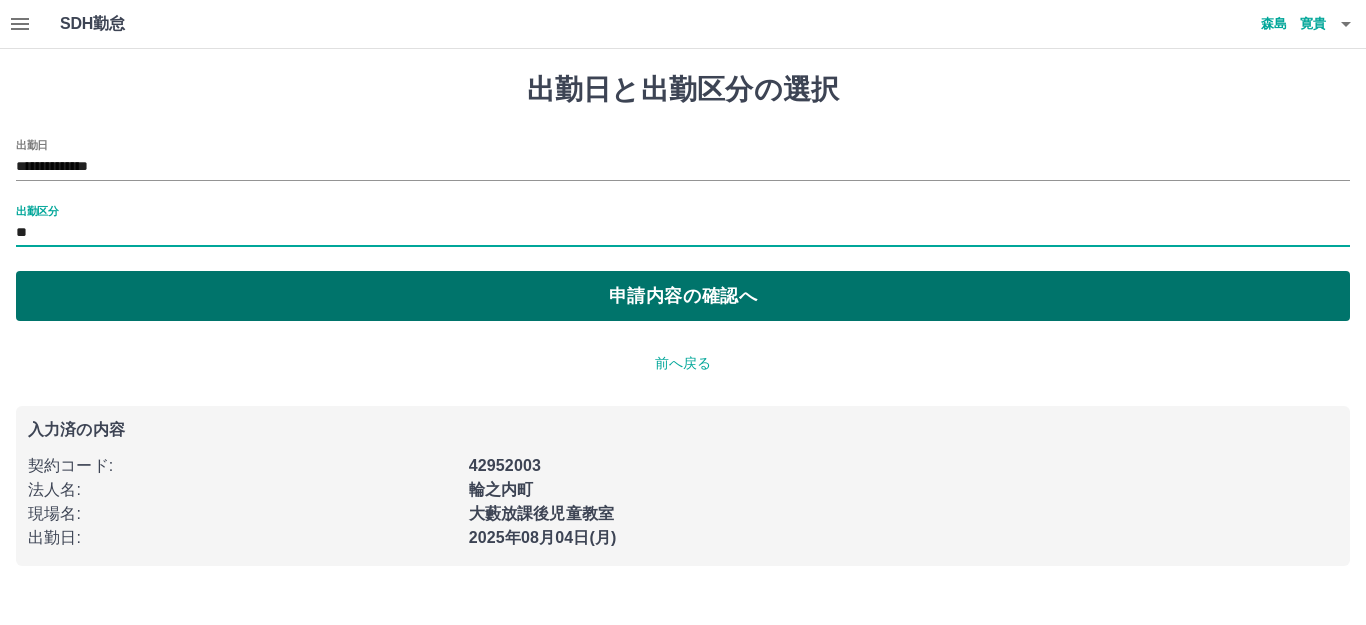 click on "申請内容の確認へ" at bounding box center (683, 296) 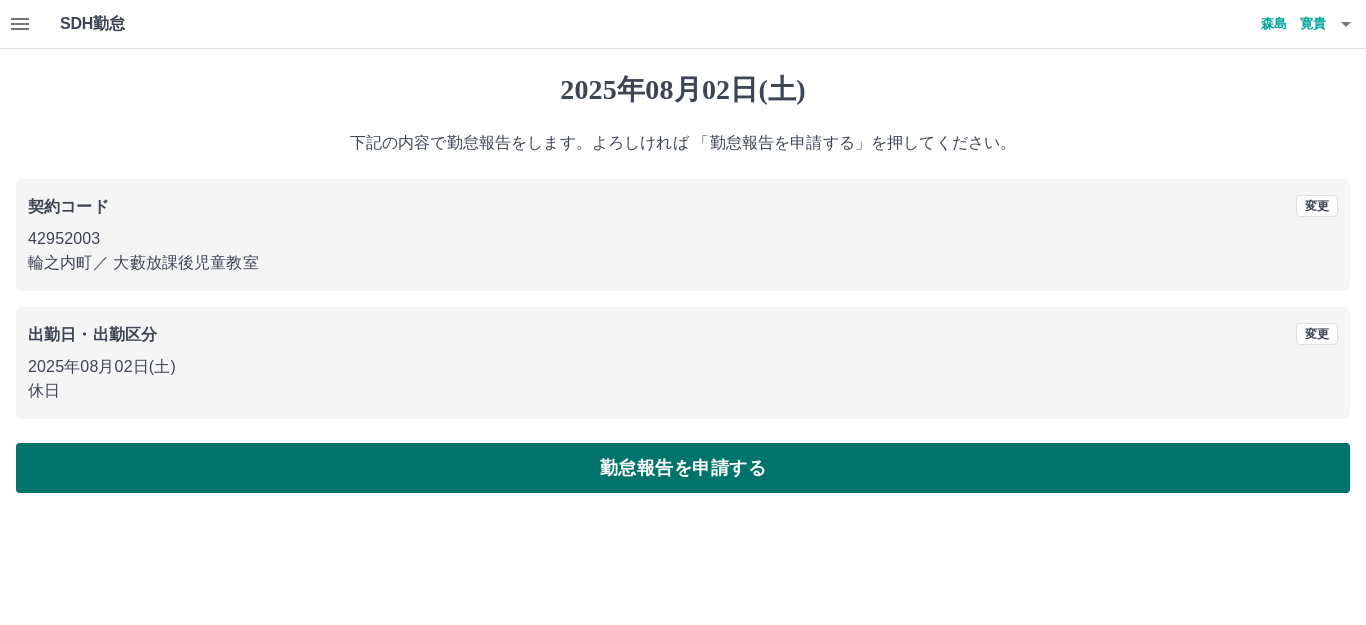 click on "勤怠報告を申請する" at bounding box center [683, 468] 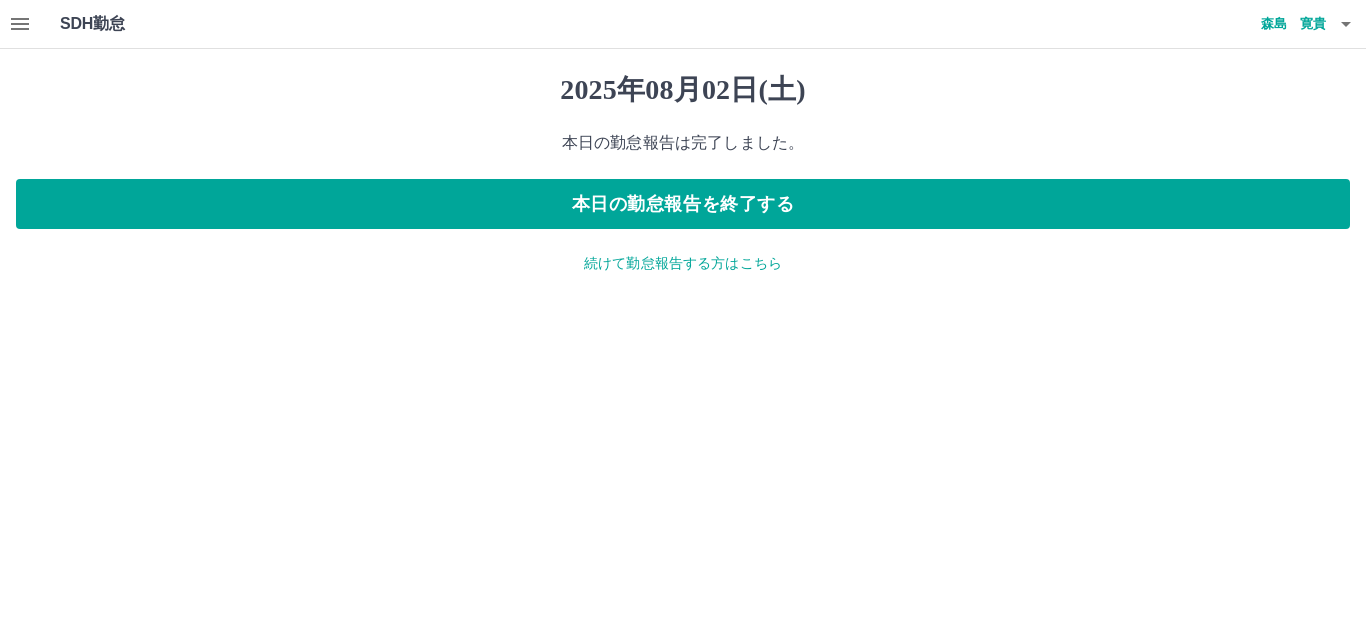 click on "続けて勤怠報告する方はこちら" at bounding box center [683, 263] 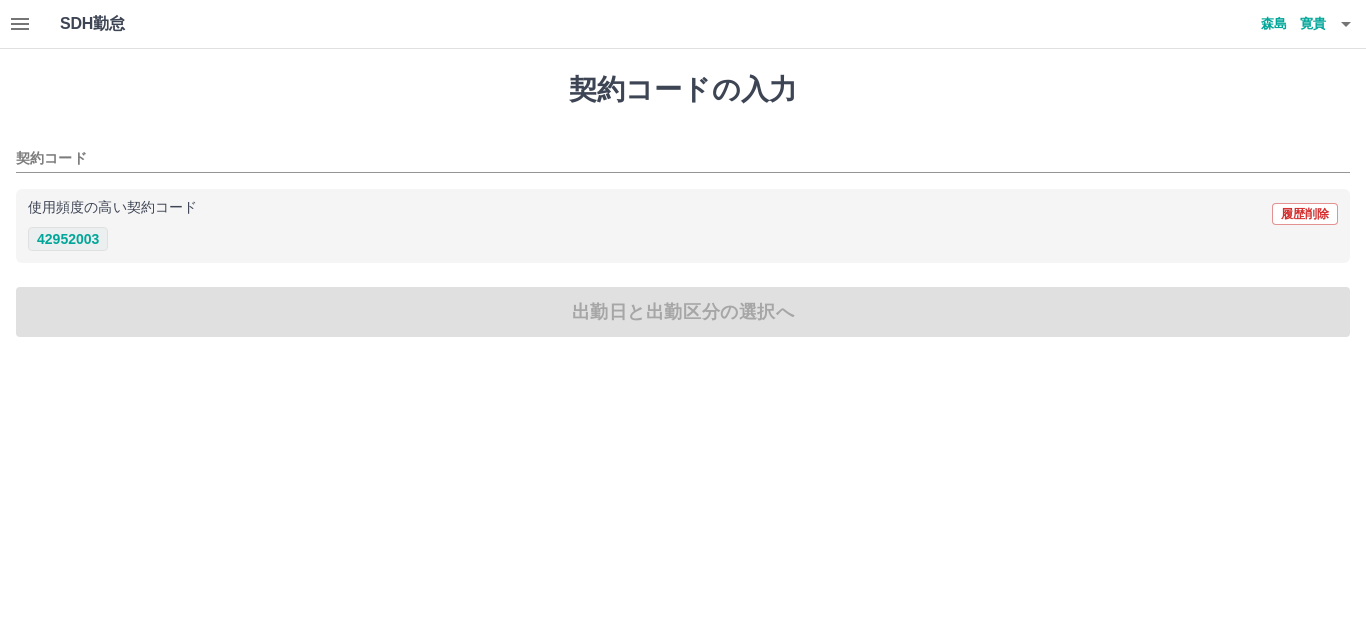 click on "42952003" at bounding box center (68, 239) 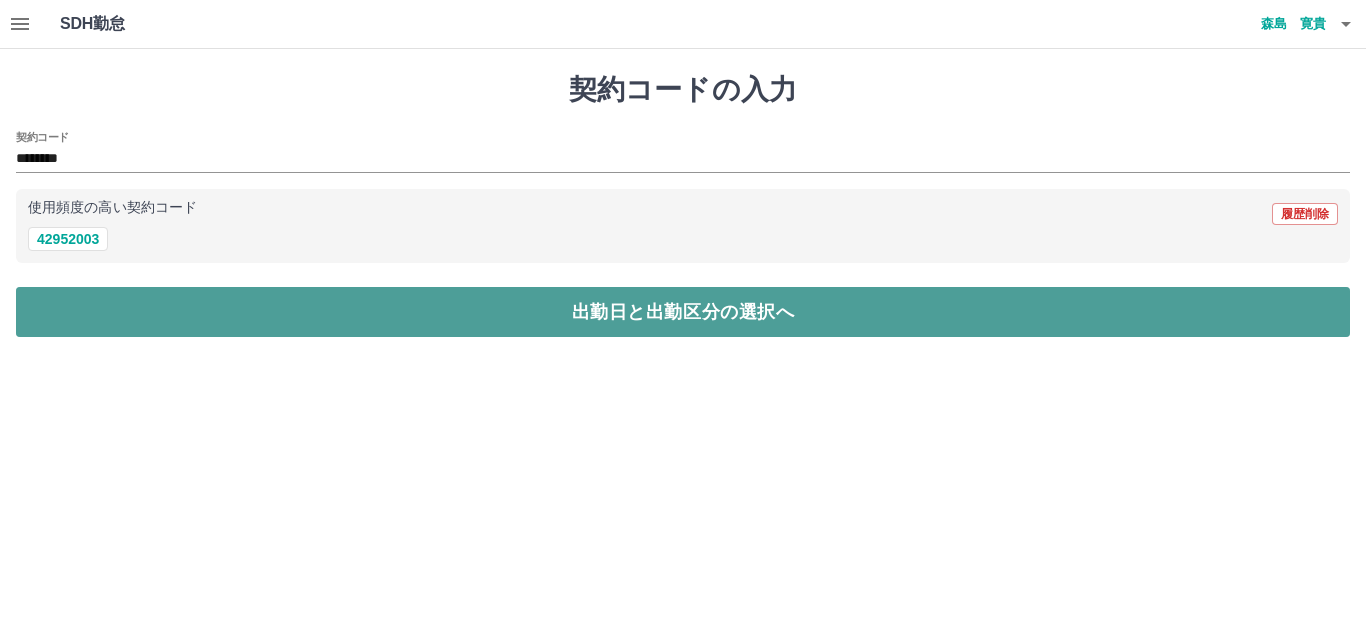 click on "出勤日と出勤区分の選択へ" at bounding box center [683, 312] 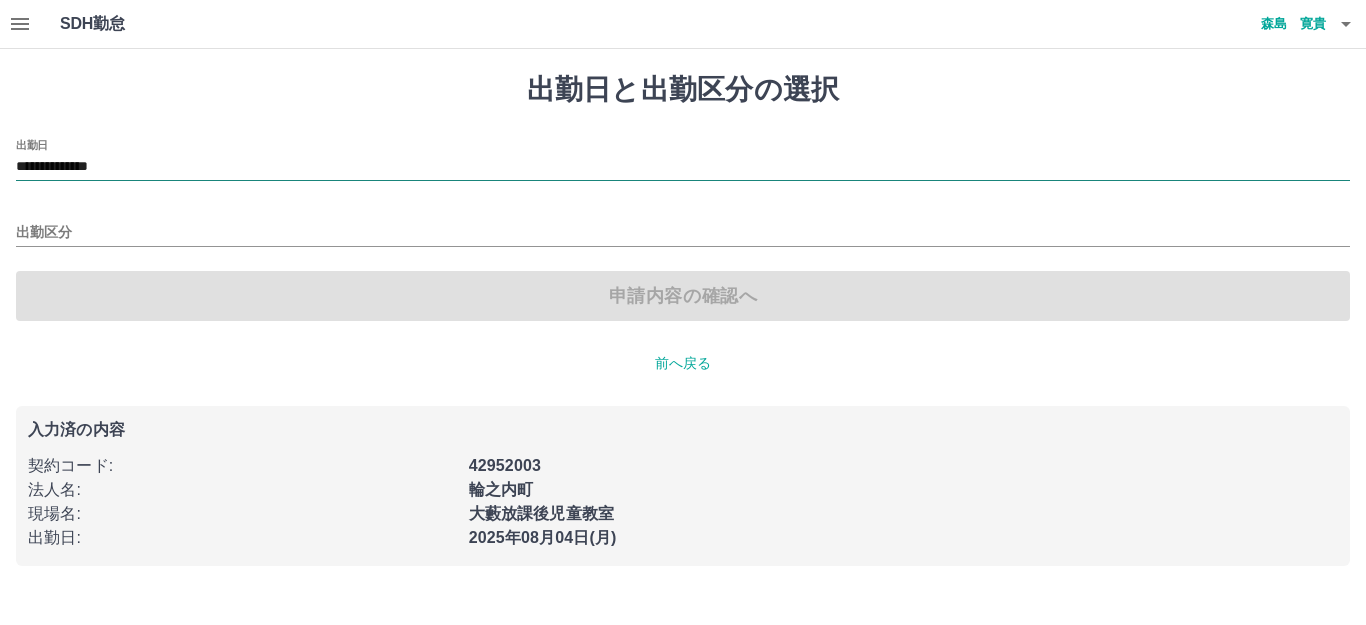 click on "**********" at bounding box center [683, 167] 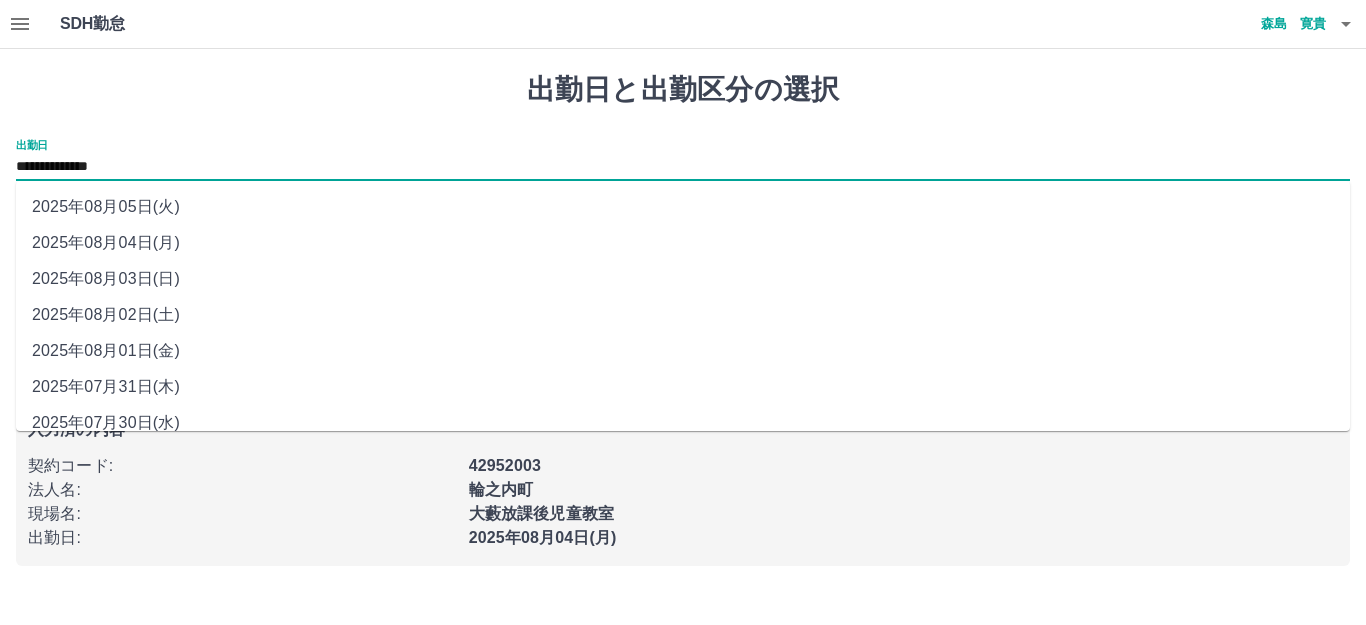 click on "2025年08月03日(日)" at bounding box center [683, 279] 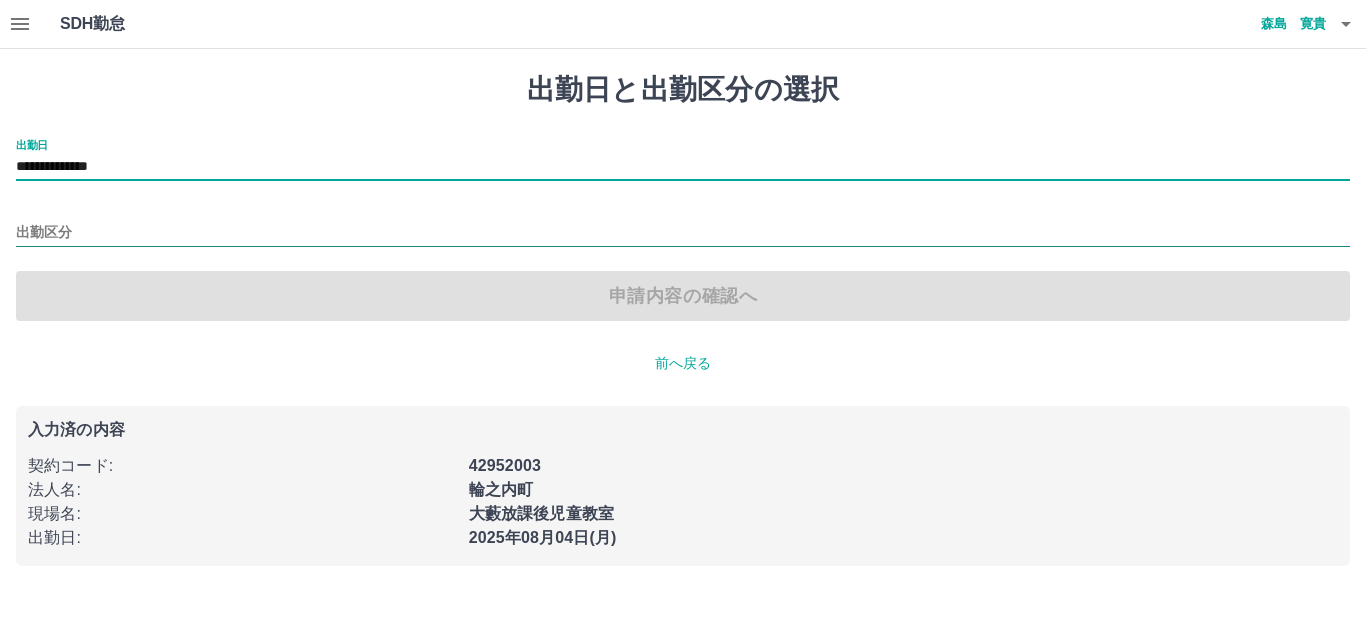 click on "出勤区分" at bounding box center (683, 233) 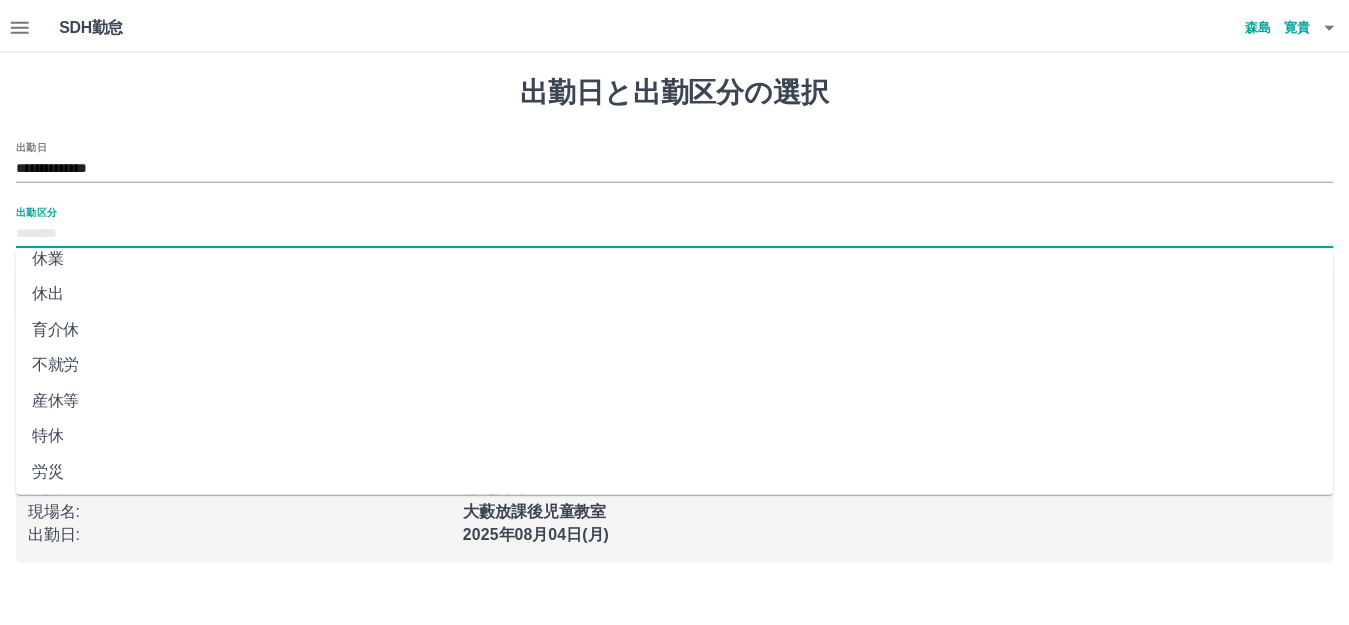 scroll, scrollTop: 414, scrollLeft: 0, axis: vertical 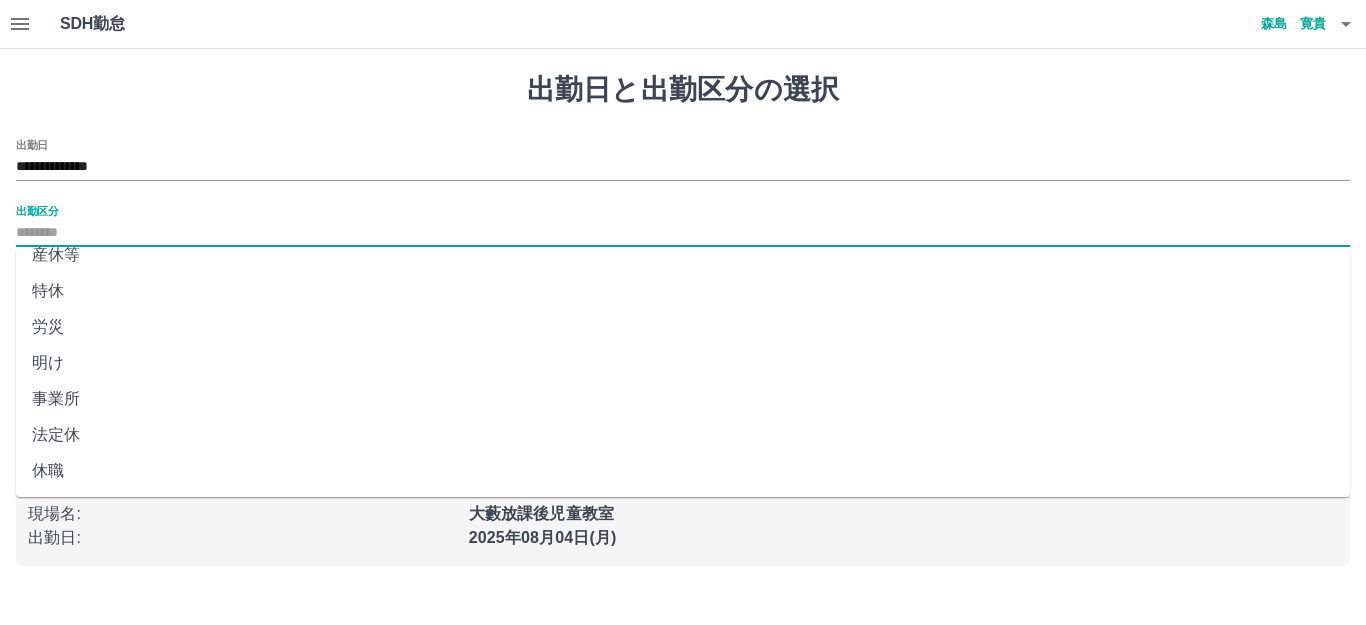 click on "法定休" at bounding box center (683, 435) 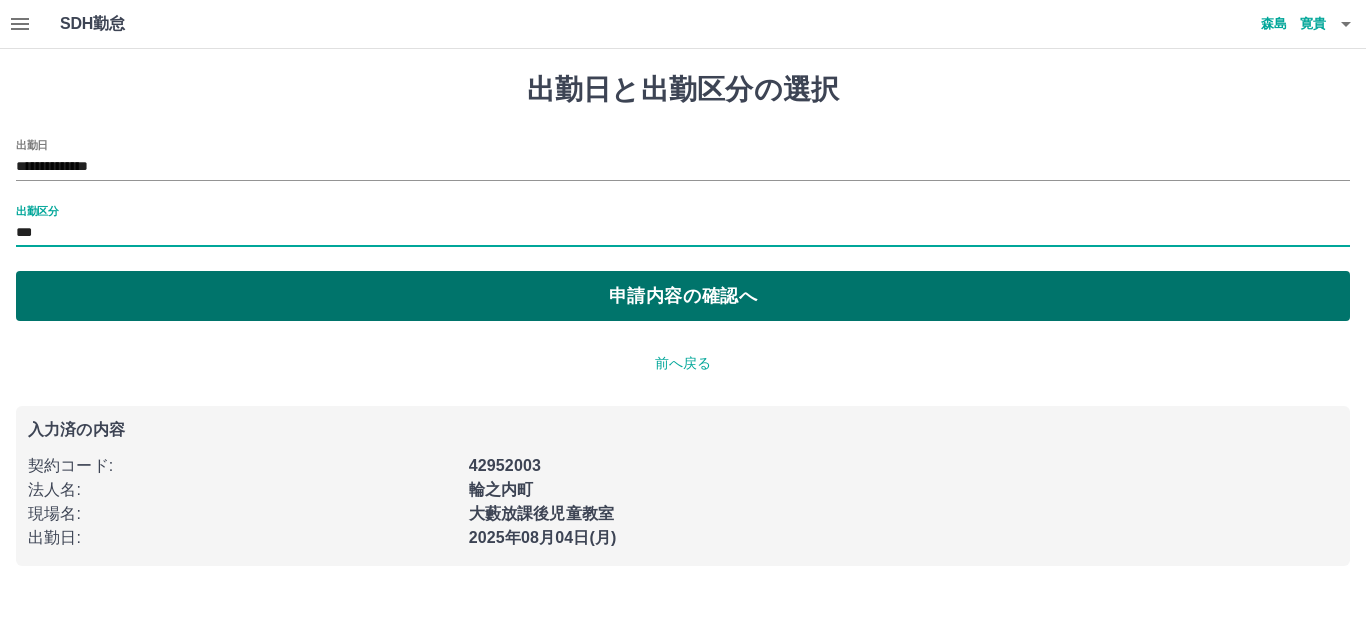 click on "申請内容の確認へ" at bounding box center [683, 296] 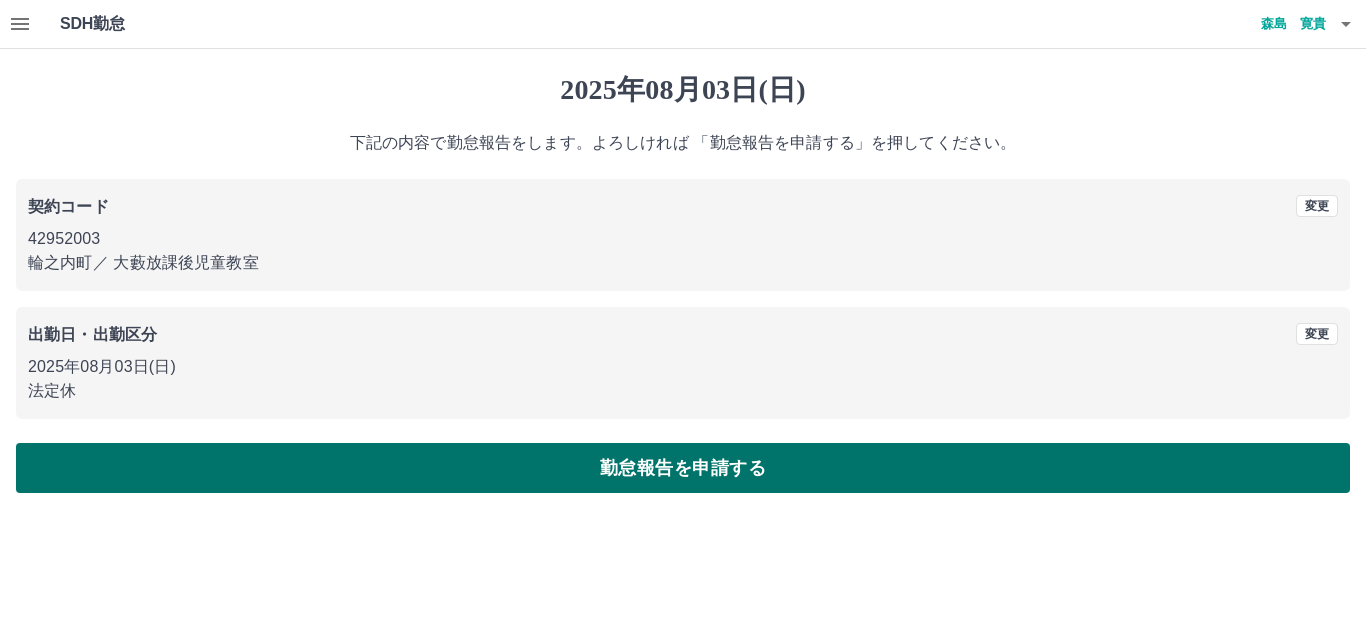 click on "勤怠報告を申請する" at bounding box center [683, 468] 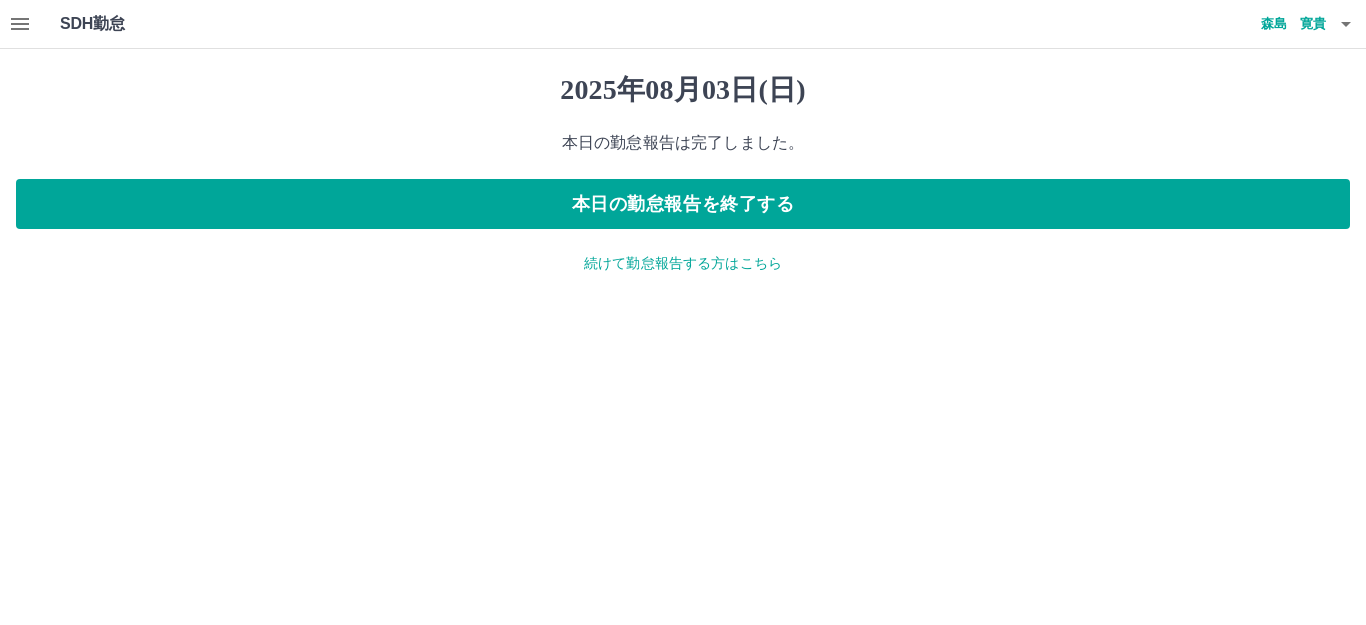click on "続けて勤怠報告する方はこちら" at bounding box center [683, 263] 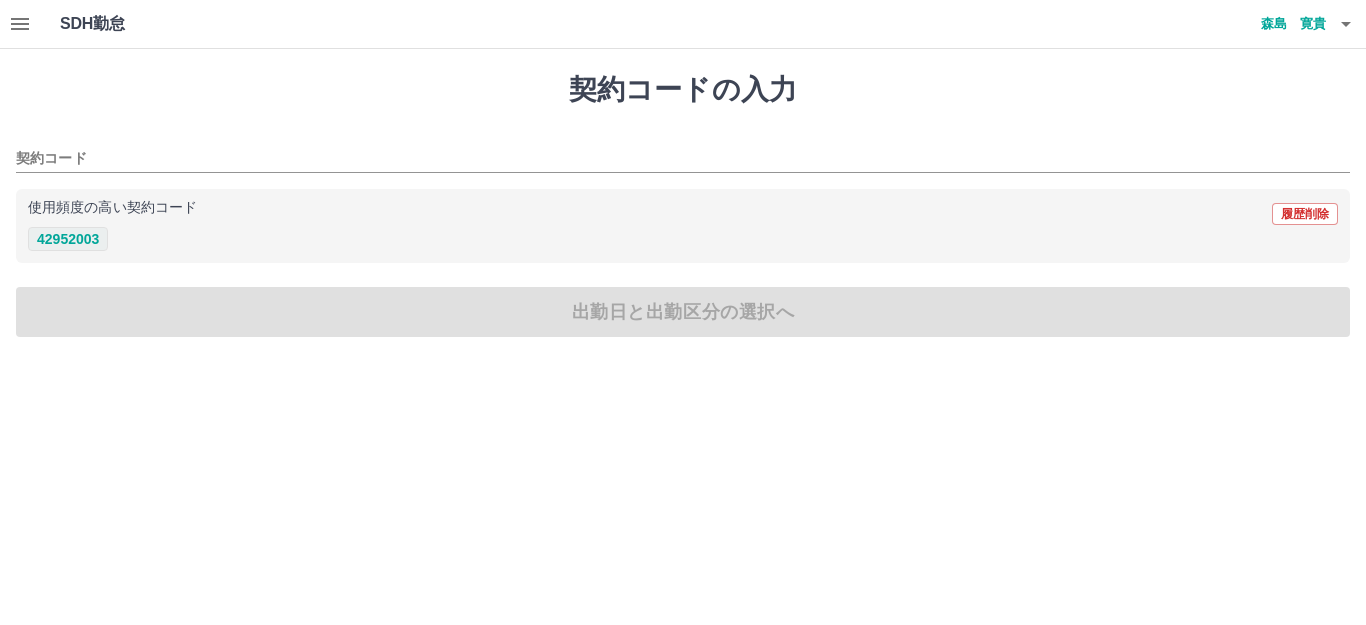 click on "42952003" at bounding box center (68, 239) 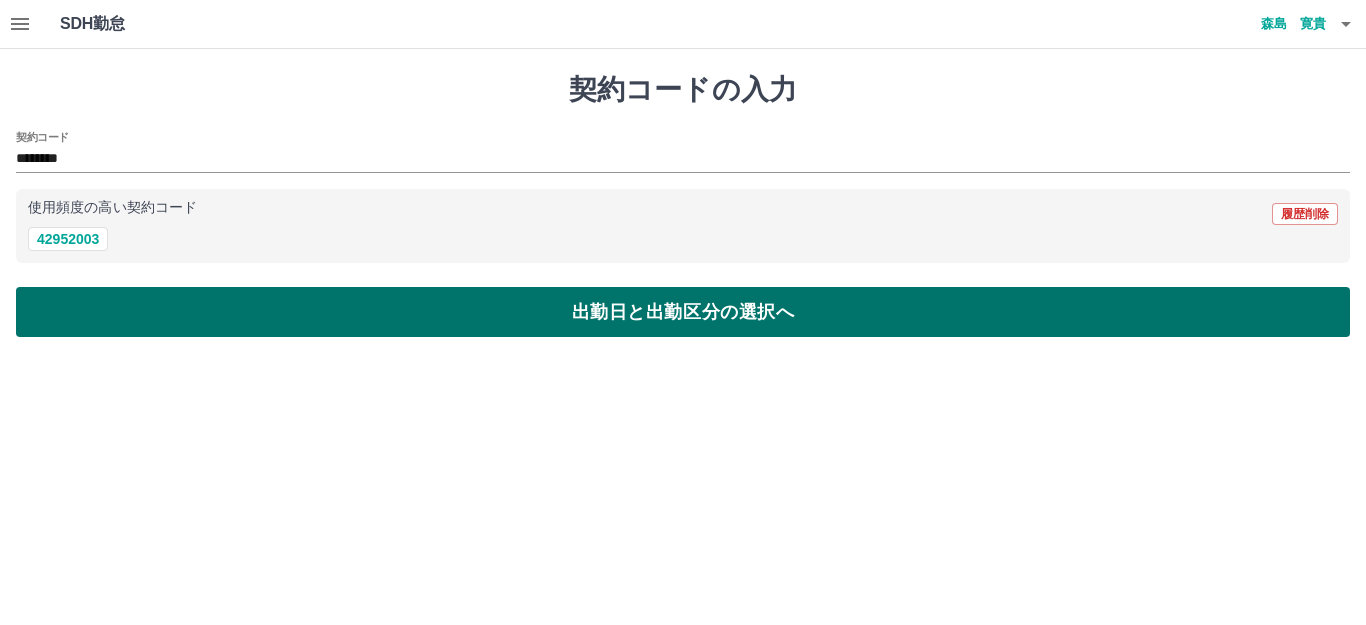 click on "出勤日と出勤区分の選択へ" at bounding box center (683, 312) 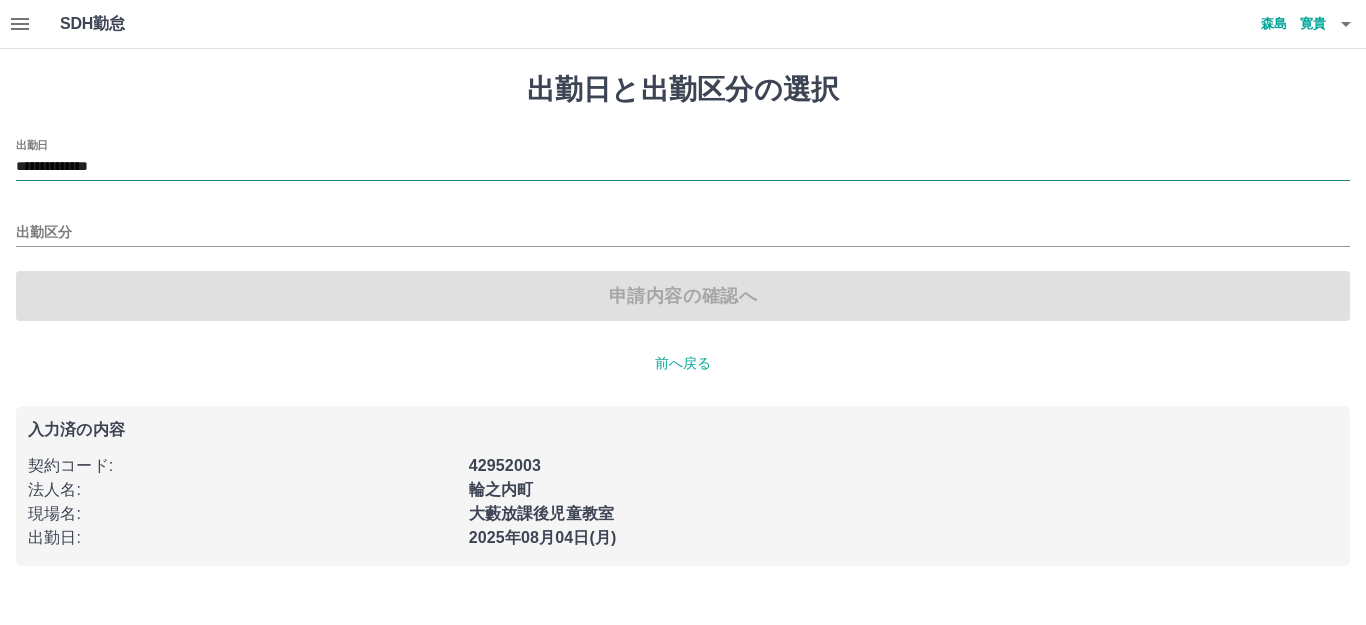click on "**********" at bounding box center [683, 167] 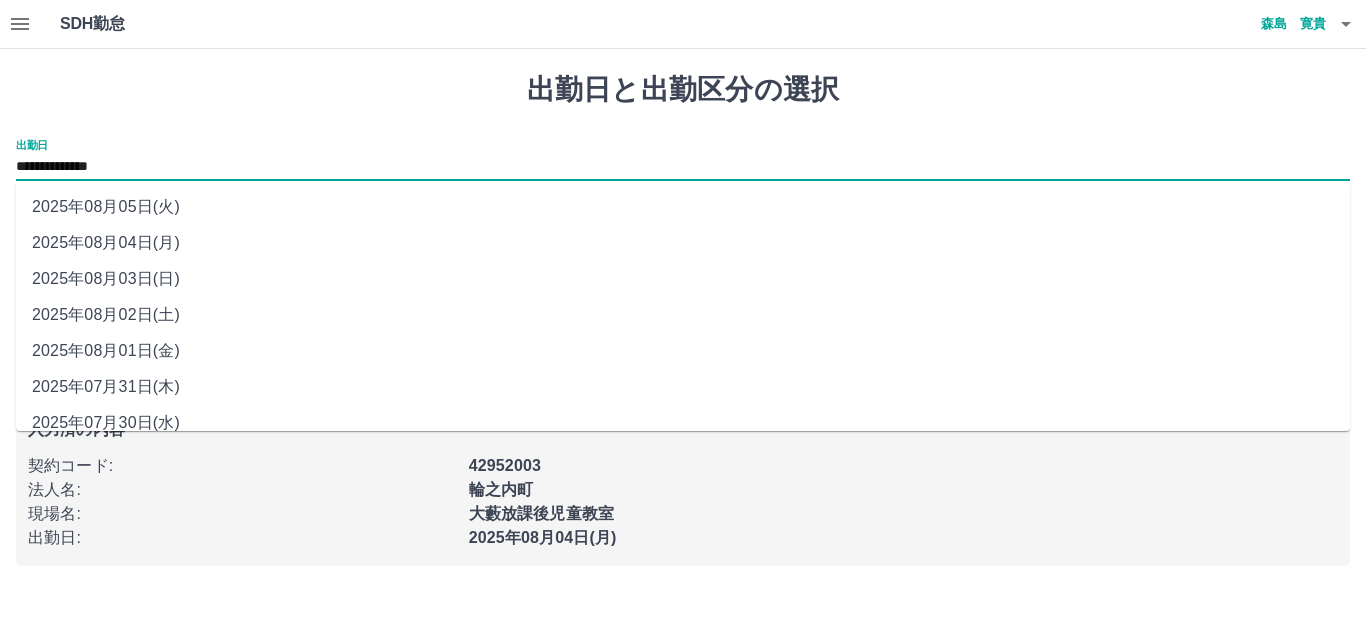 click on "2025年08月04日(月)" at bounding box center (683, 243) 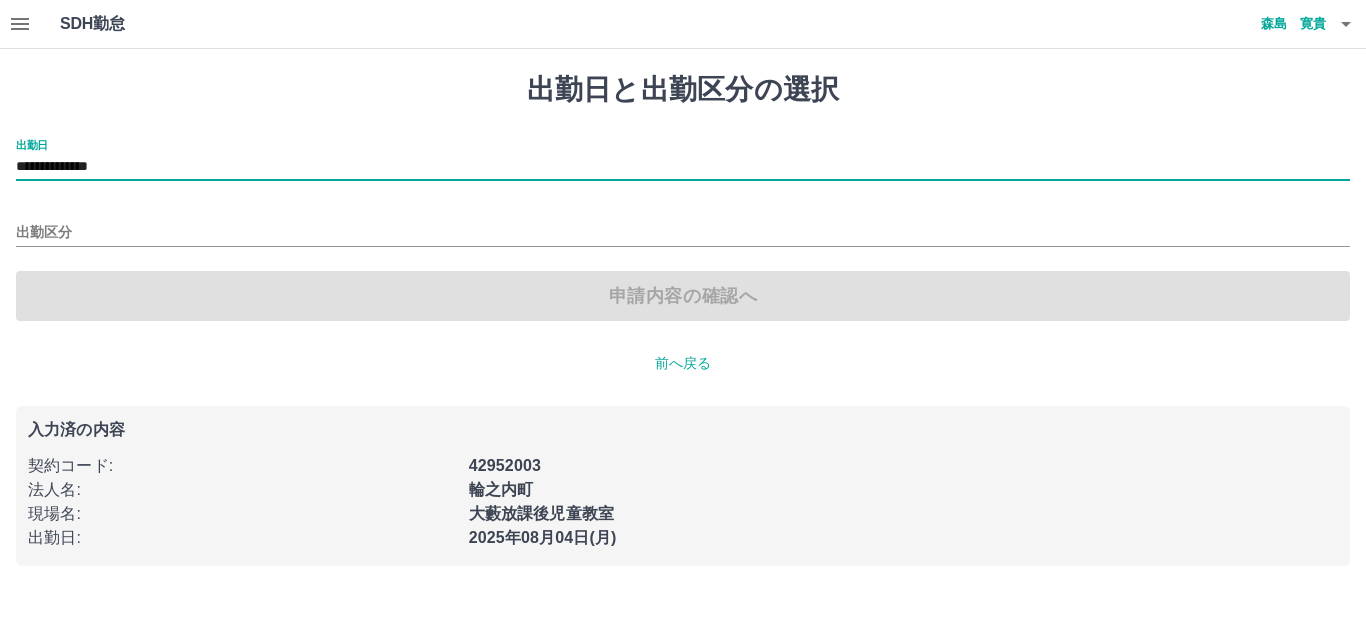 click on "出勤区分" at bounding box center (683, 233) 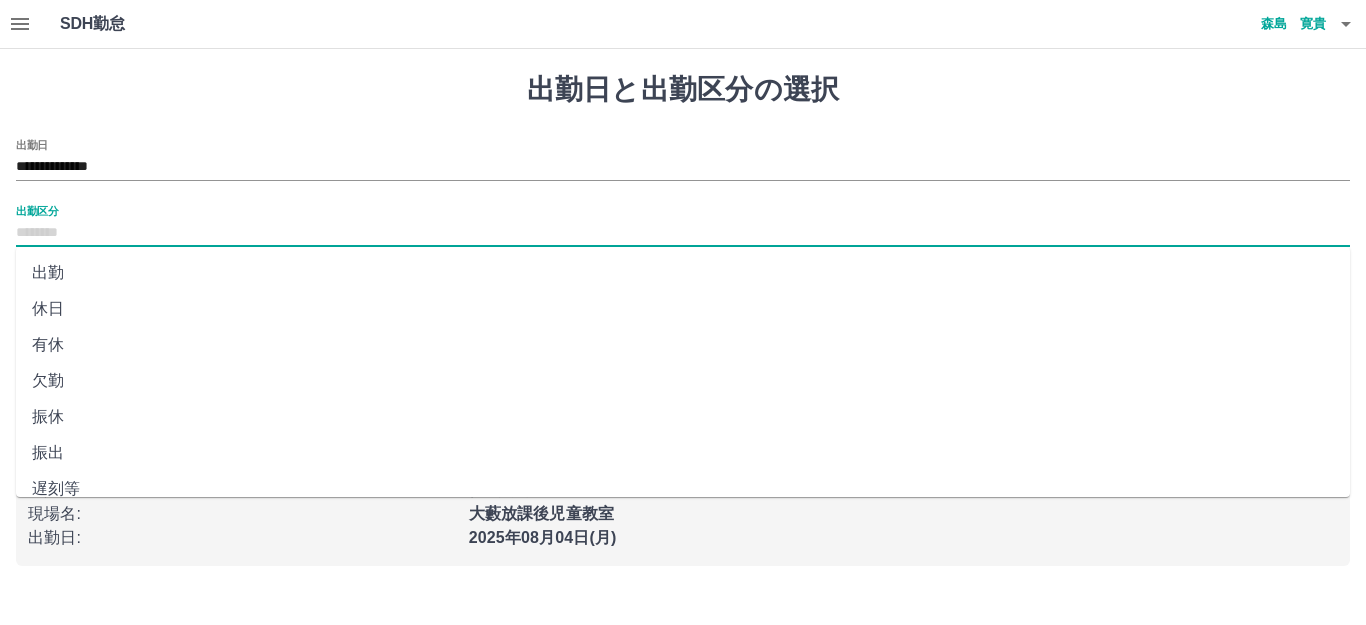 click on "出勤" at bounding box center [683, 273] 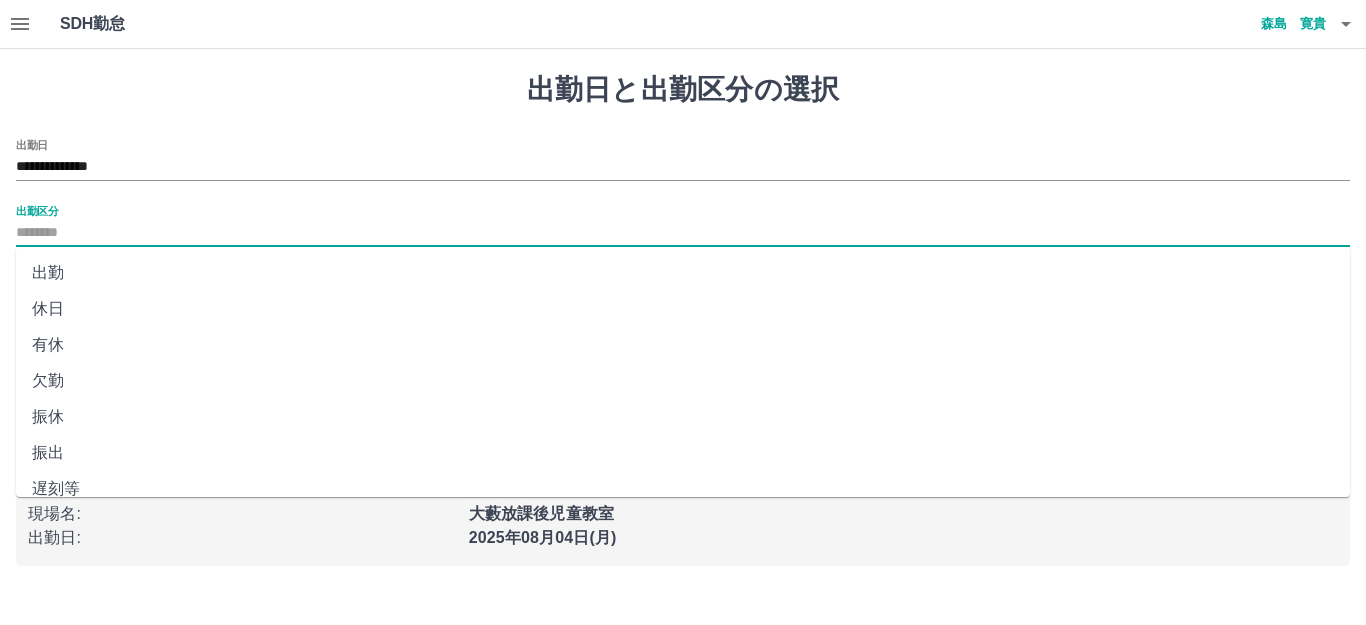 type on "**" 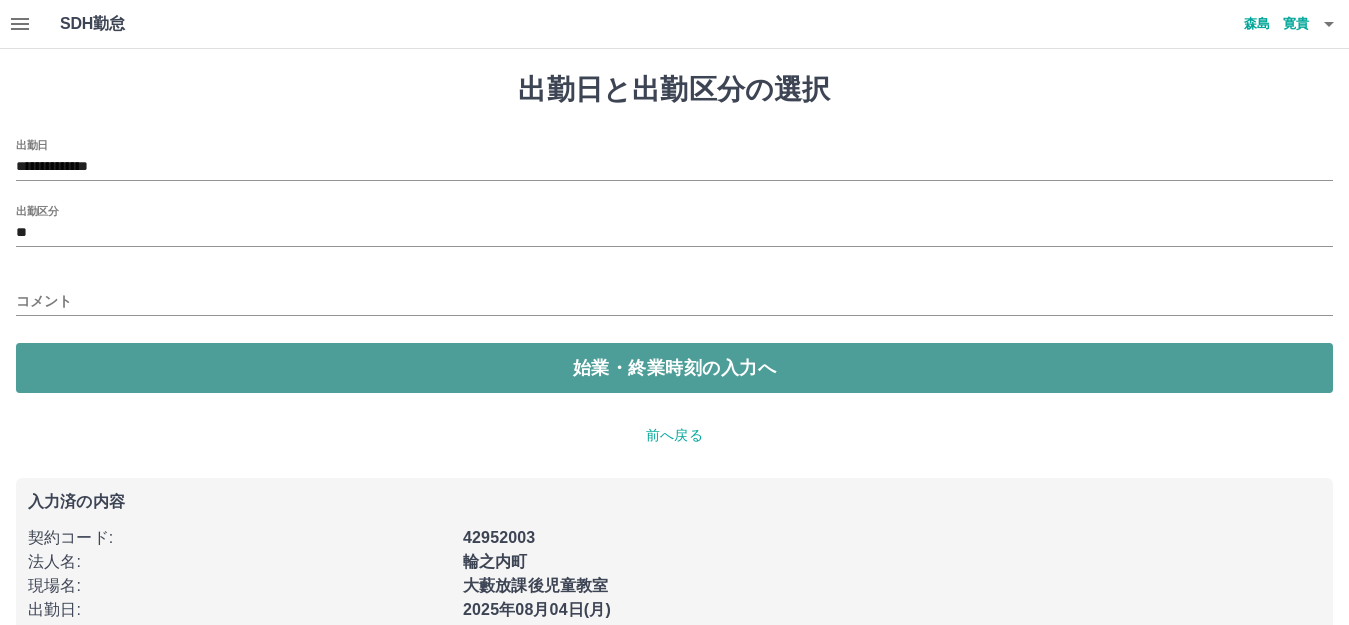 click on "始業・終業時刻の入力へ" at bounding box center [674, 368] 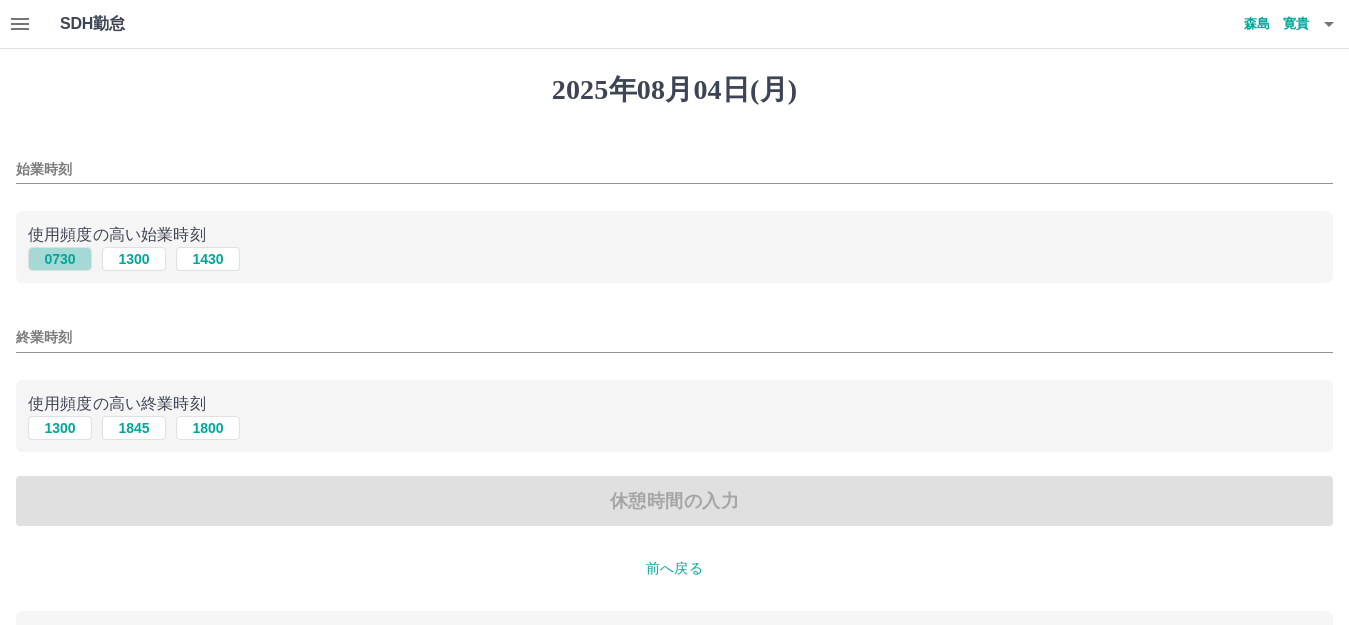 click on "0730" at bounding box center (60, 259) 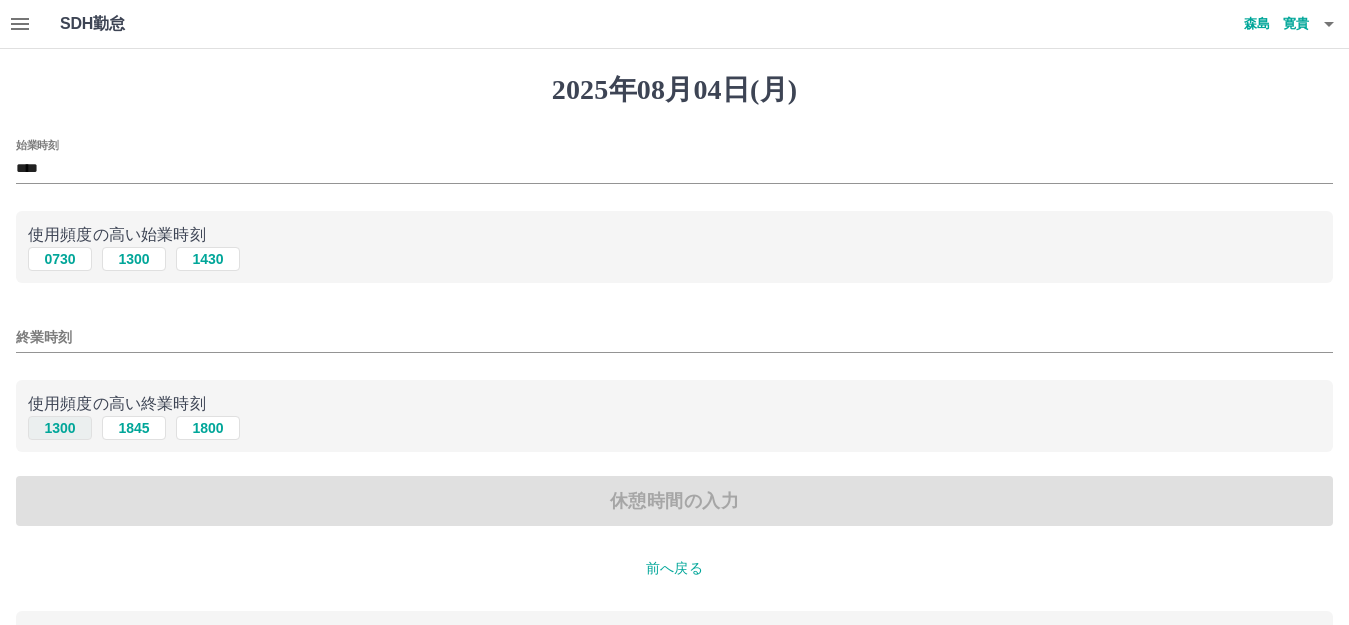 click on "1300" at bounding box center [60, 428] 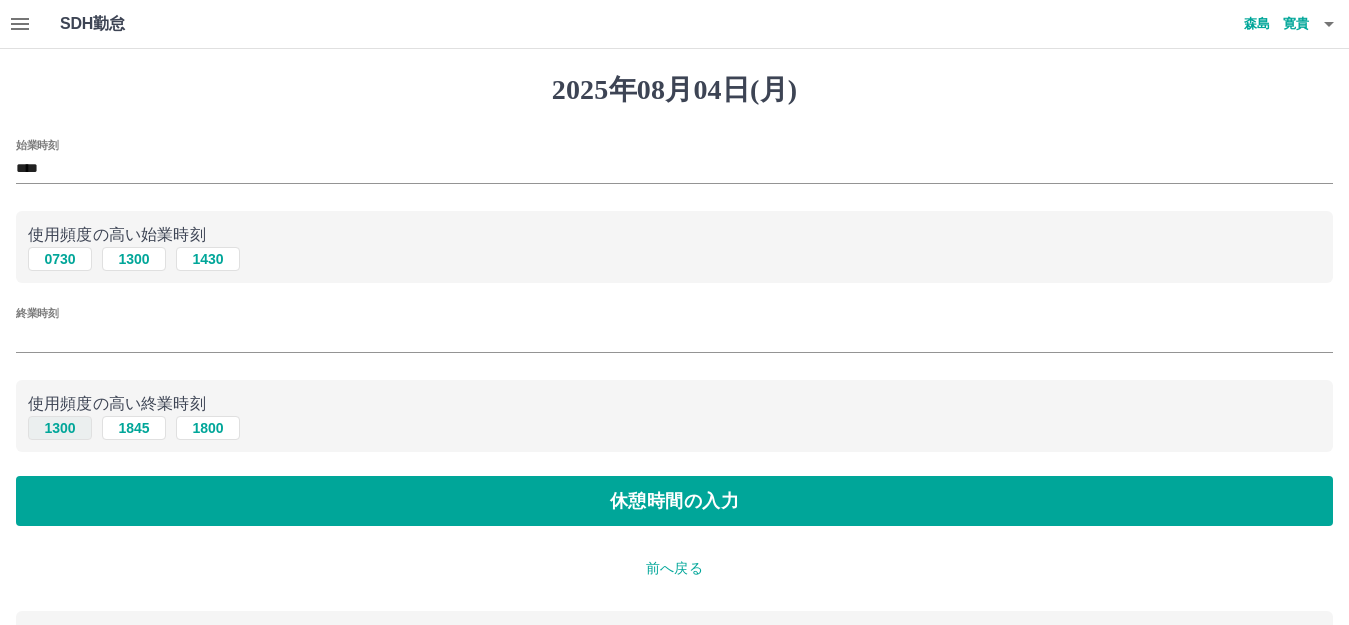 type on "****" 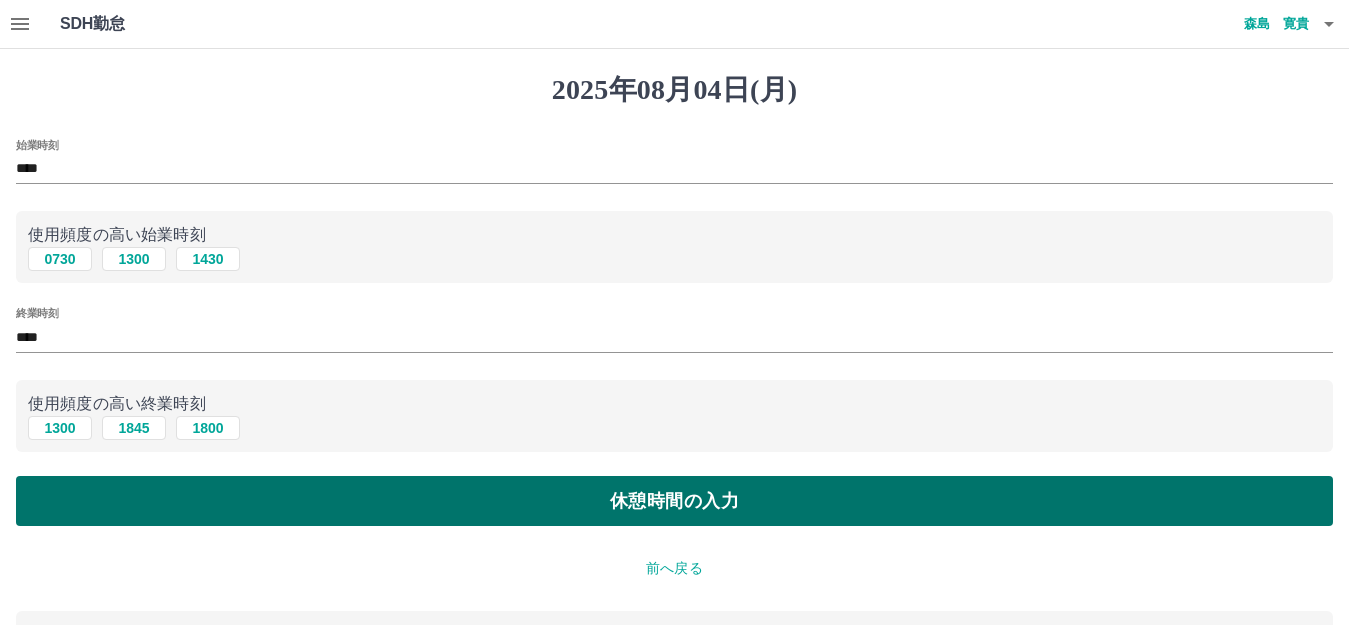 click on "休憩時間の入力" at bounding box center (674, 501) 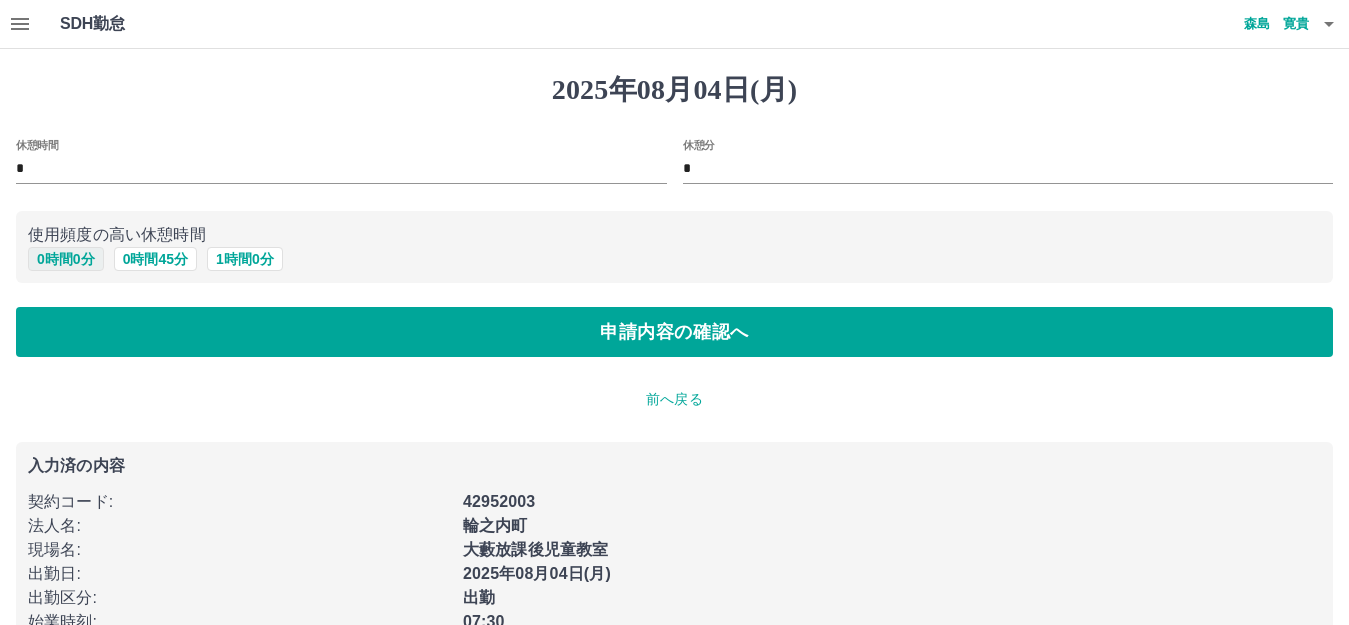 click on "0 時間 0 分" at bounding box center [66, 259] 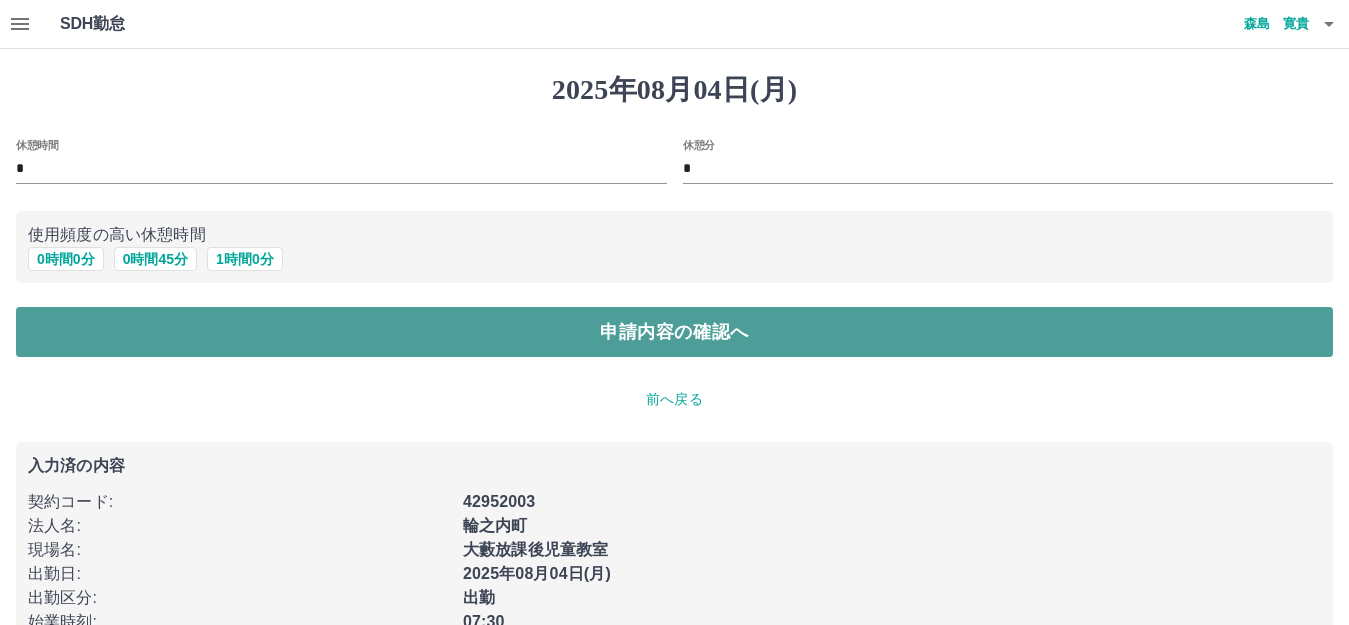 click on "申請内容の確認へ" at bounding box center (674, 332) 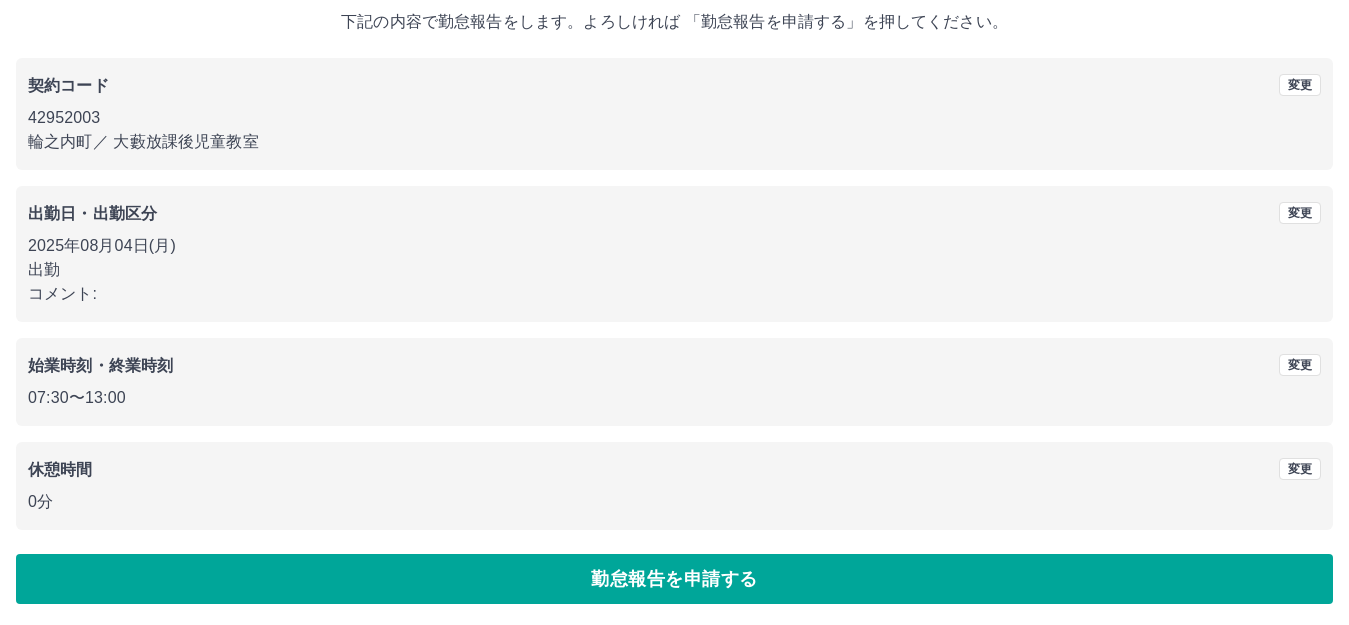 scroll, scrollTop: 124, scrollLeft: 0, axis: vertical 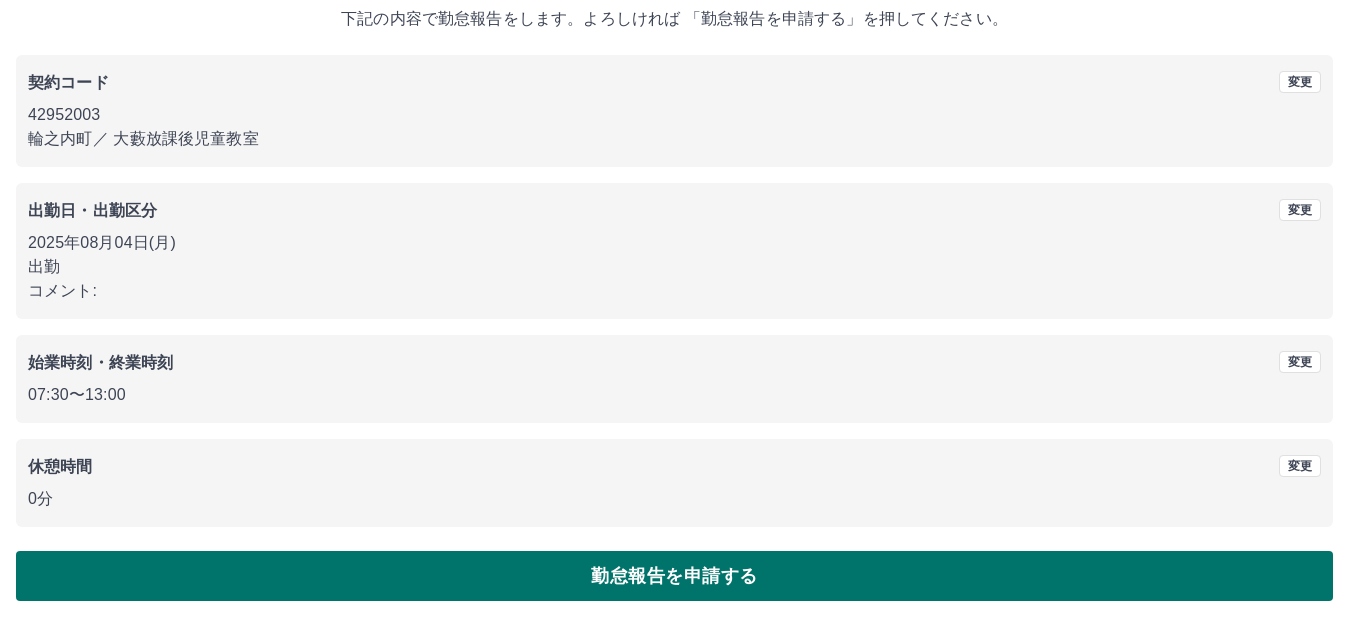 click on "勤怠報告を申請する" at bounding box center [674, 576] 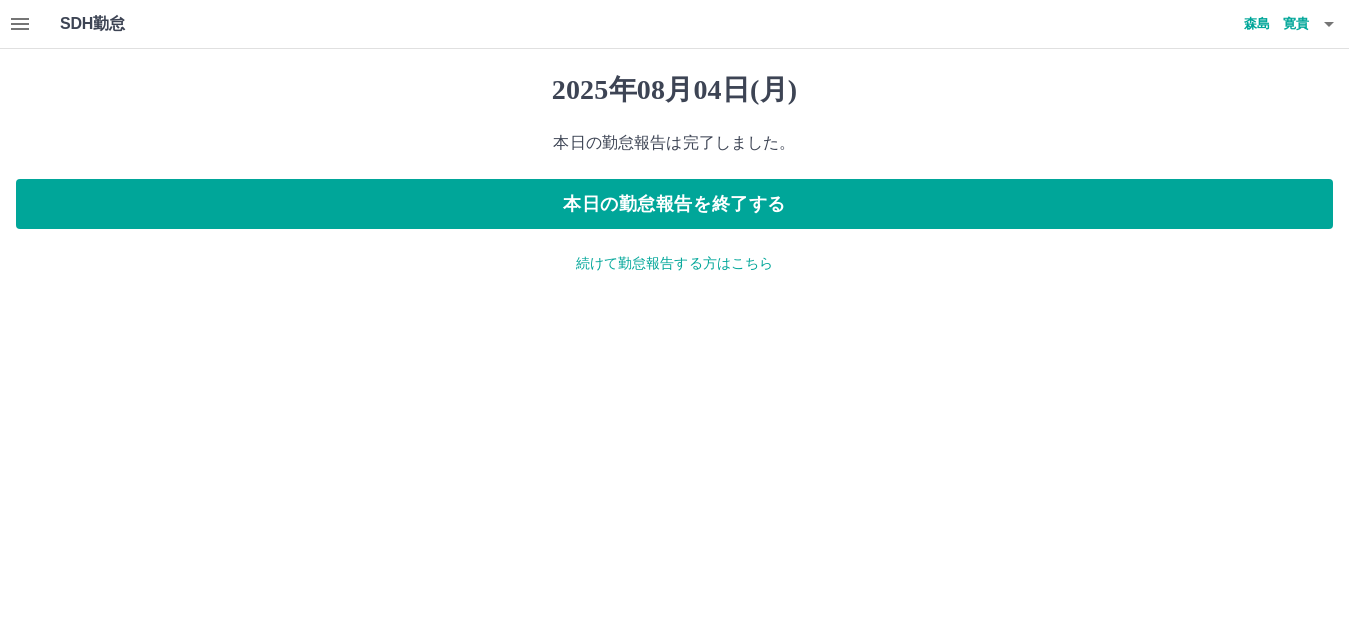 scroll, scrollTop: 0, scrollLeft: 0, axis: both 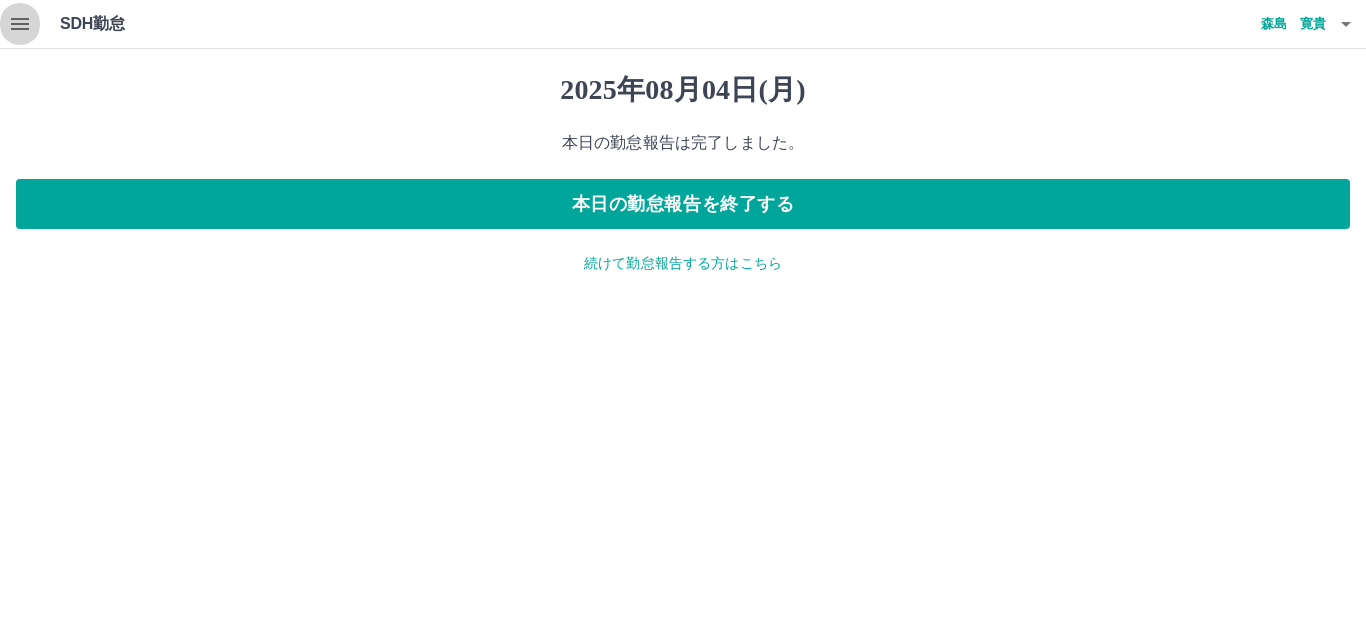 click 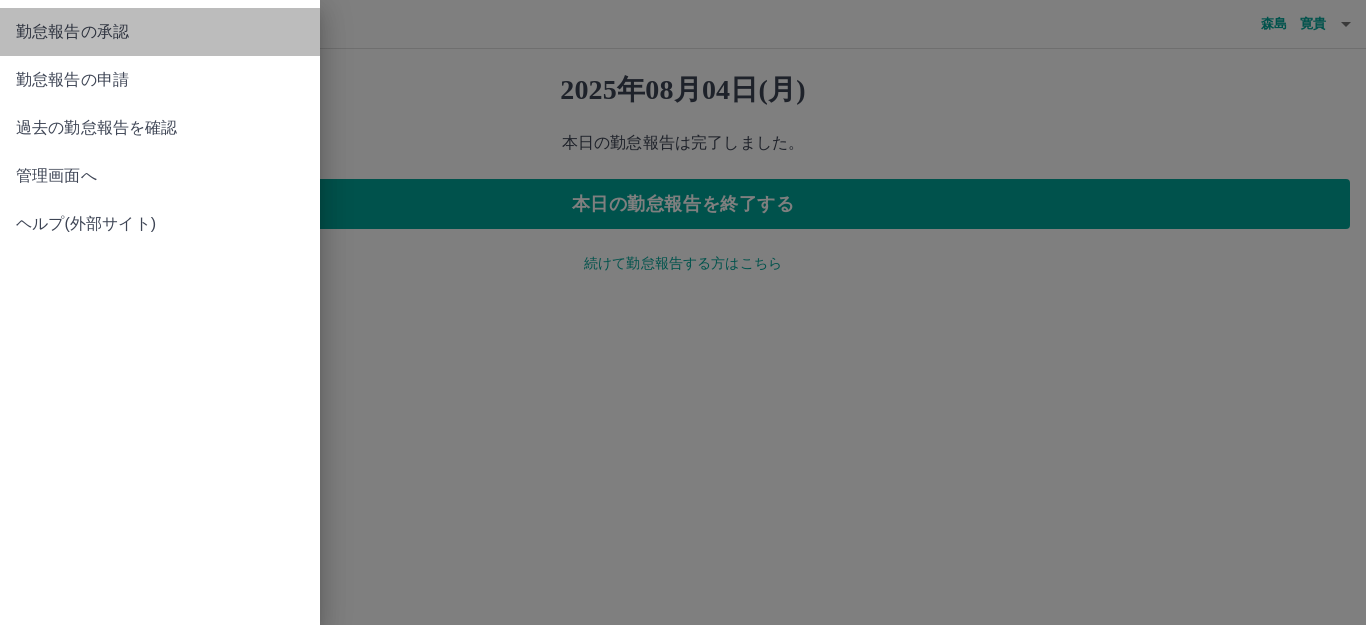 click on "勤怠報告の承認" at bounding box center [160, 32] 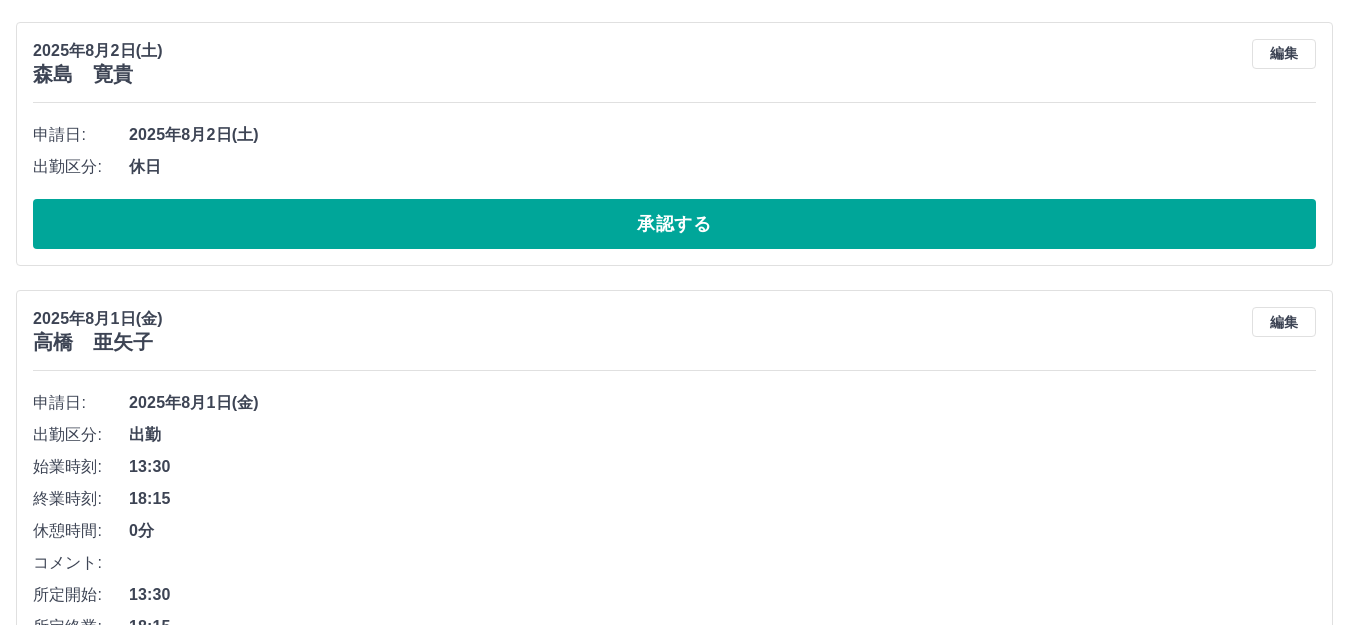 scroll, scrollTop: 2300, scrollLeft: 0, axis: vertical 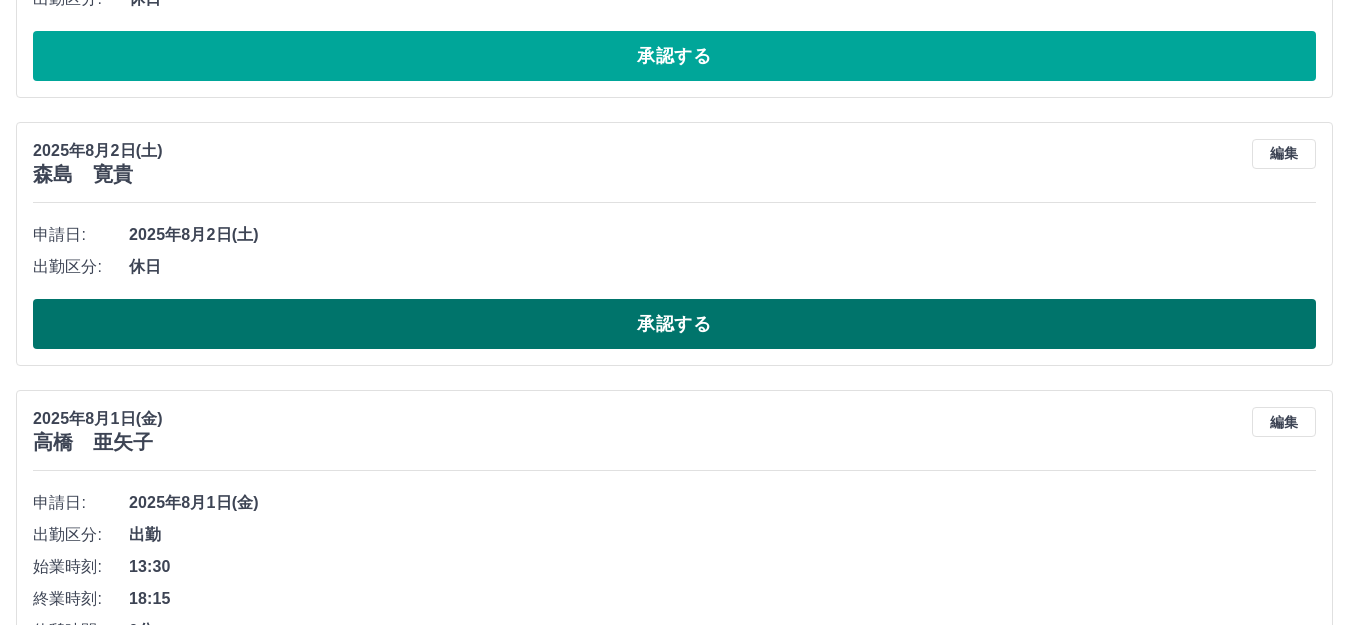 click on "承認する" at bounding box center (674, 324) 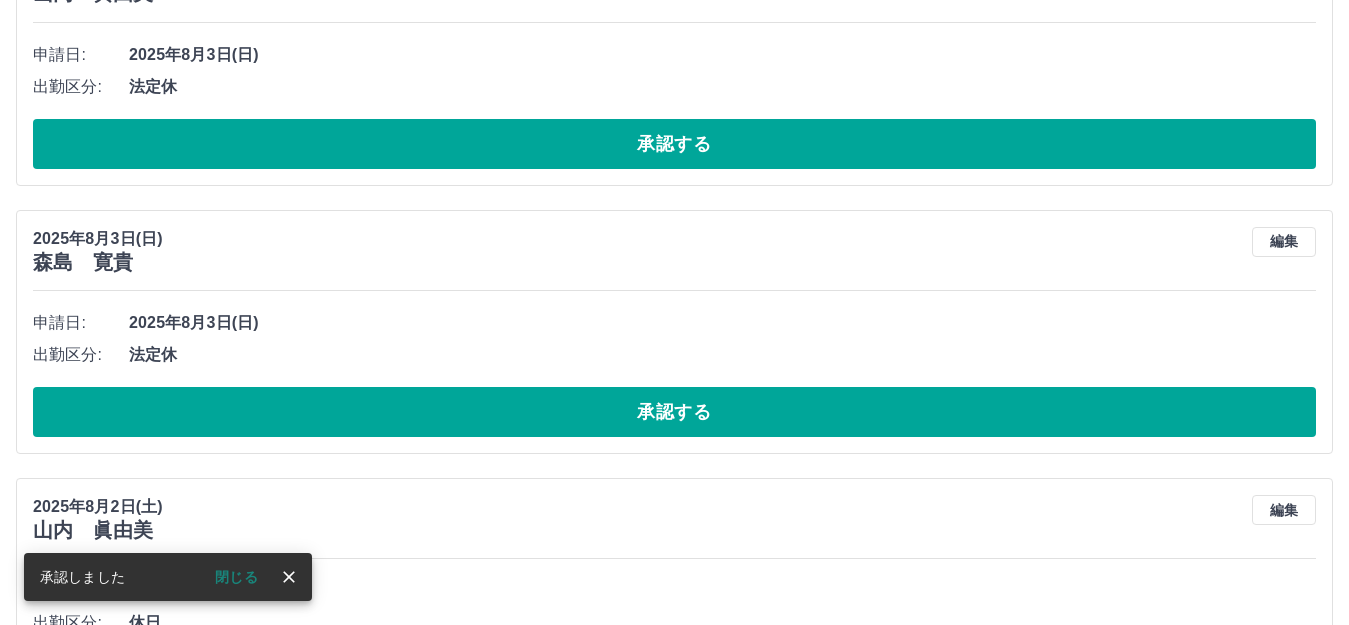 scroll, scrollTop: 1400, scrollLeft: 0, axis: vertical 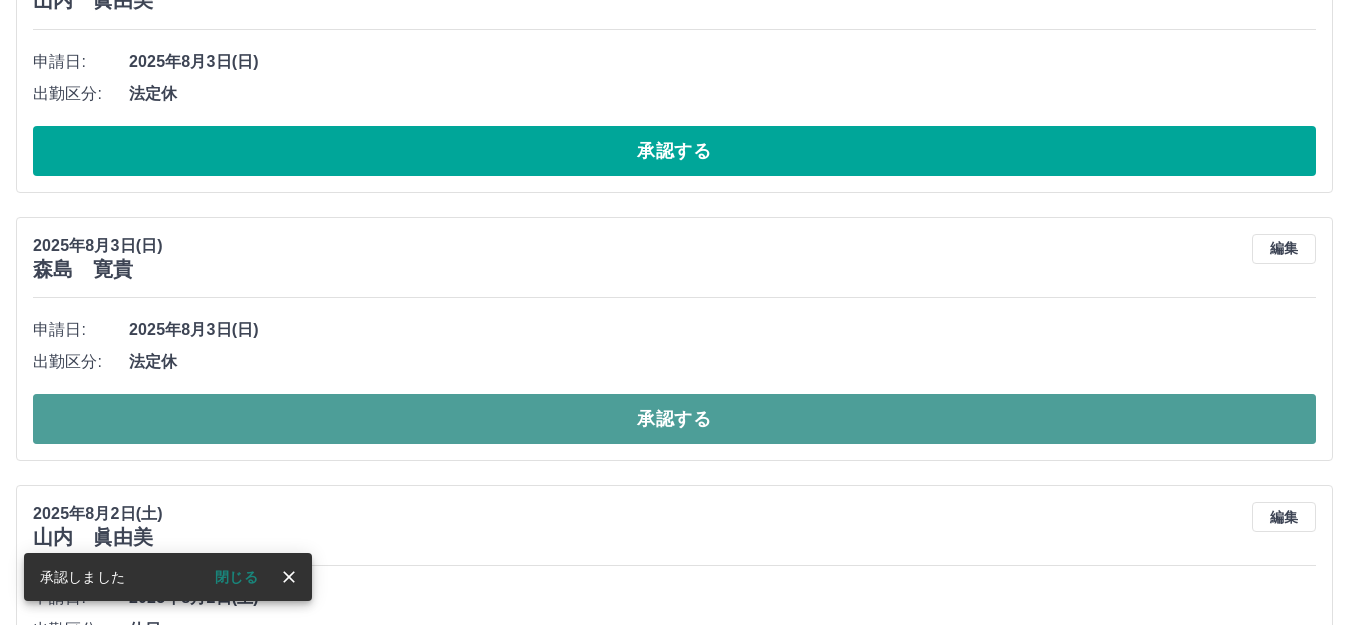 click on "承認する" at bounding box center (674, 419) 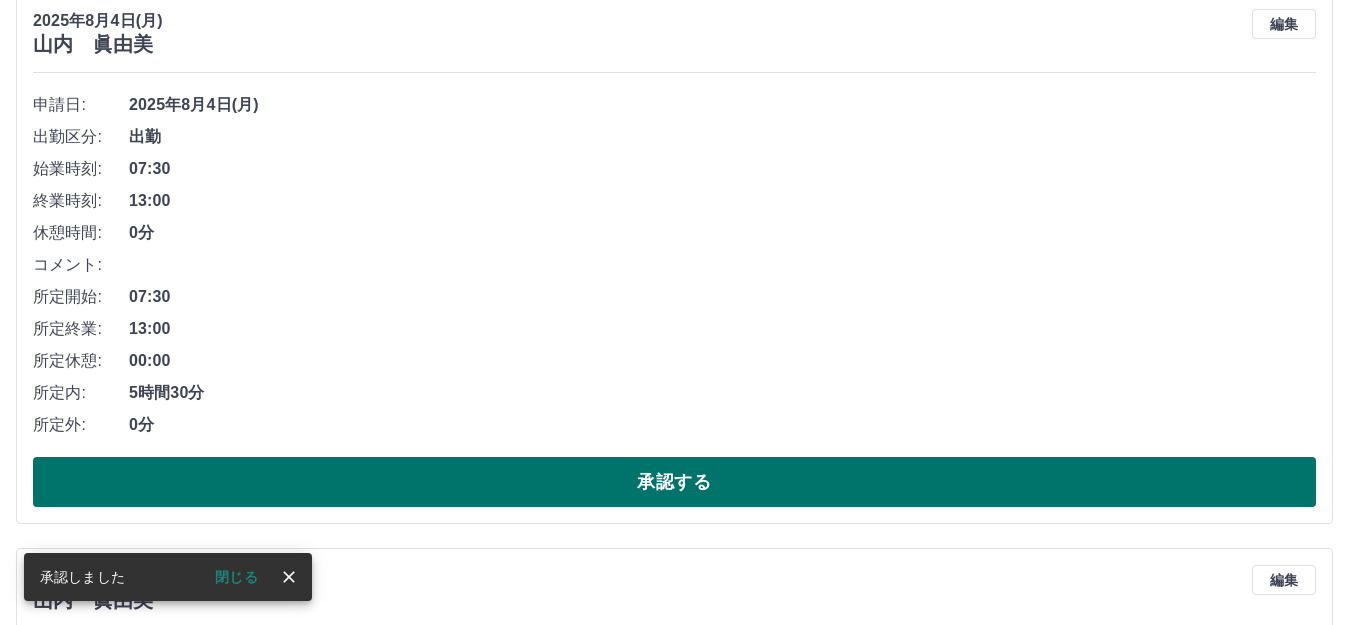 scroll, scrollTop: 300, scrollLeft: 0, axis: vertical 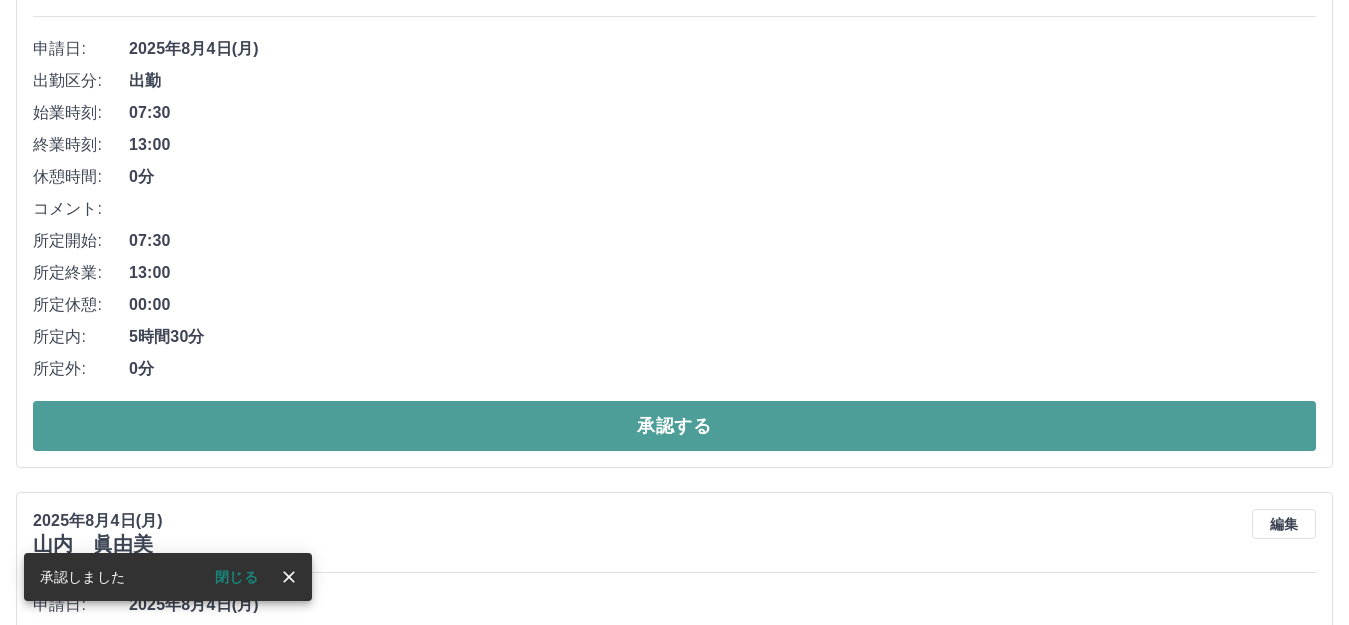 click on "承認する" at bounding box center [674, 426] 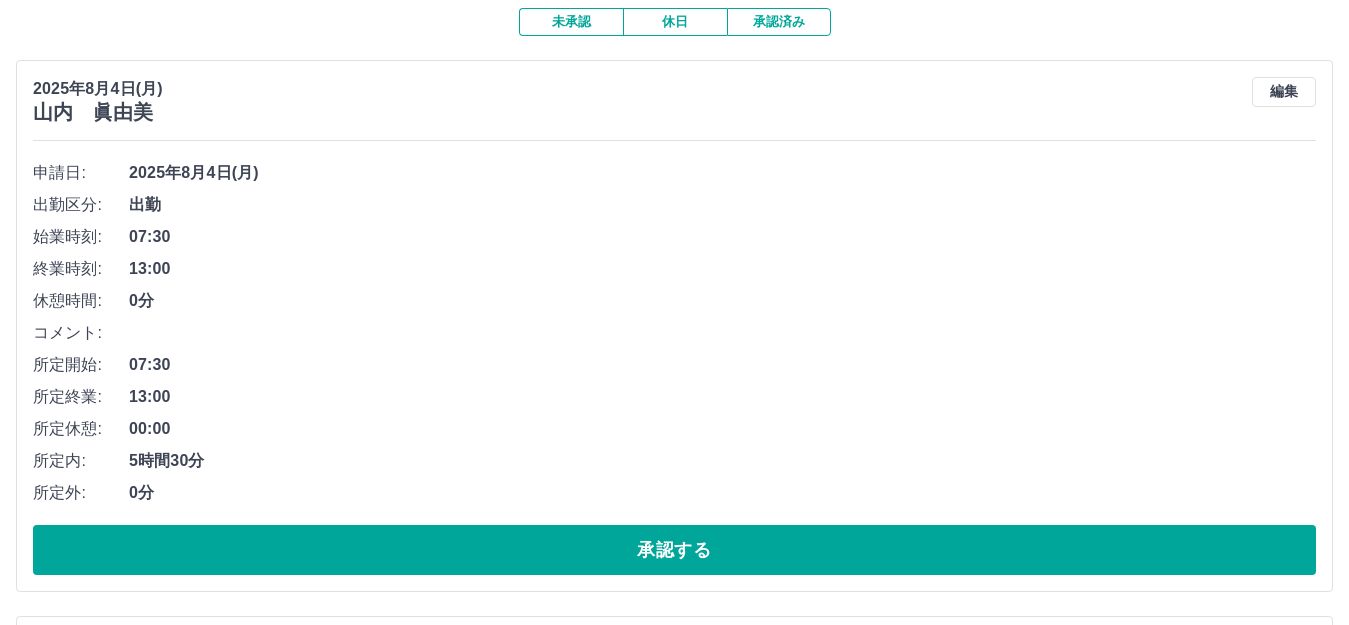 scroll, scrollTop: 0, scrollLeft: 0, axis: both 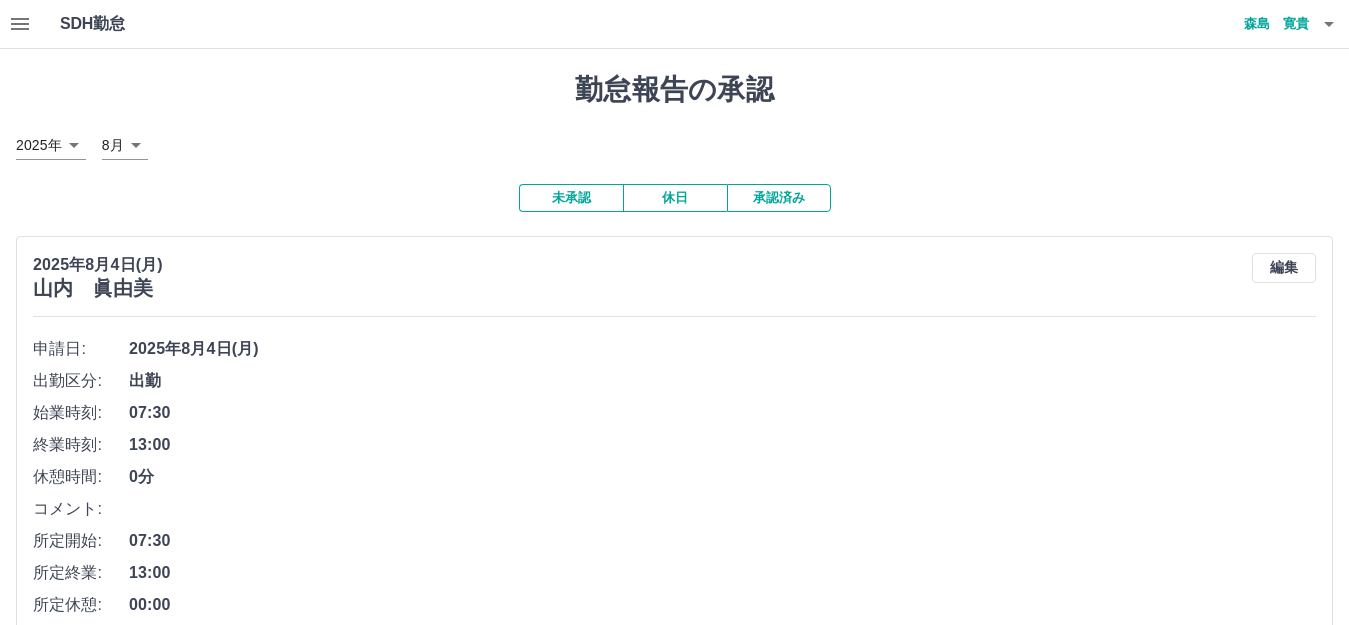 click on "休日" at bounding box center (675, 198) 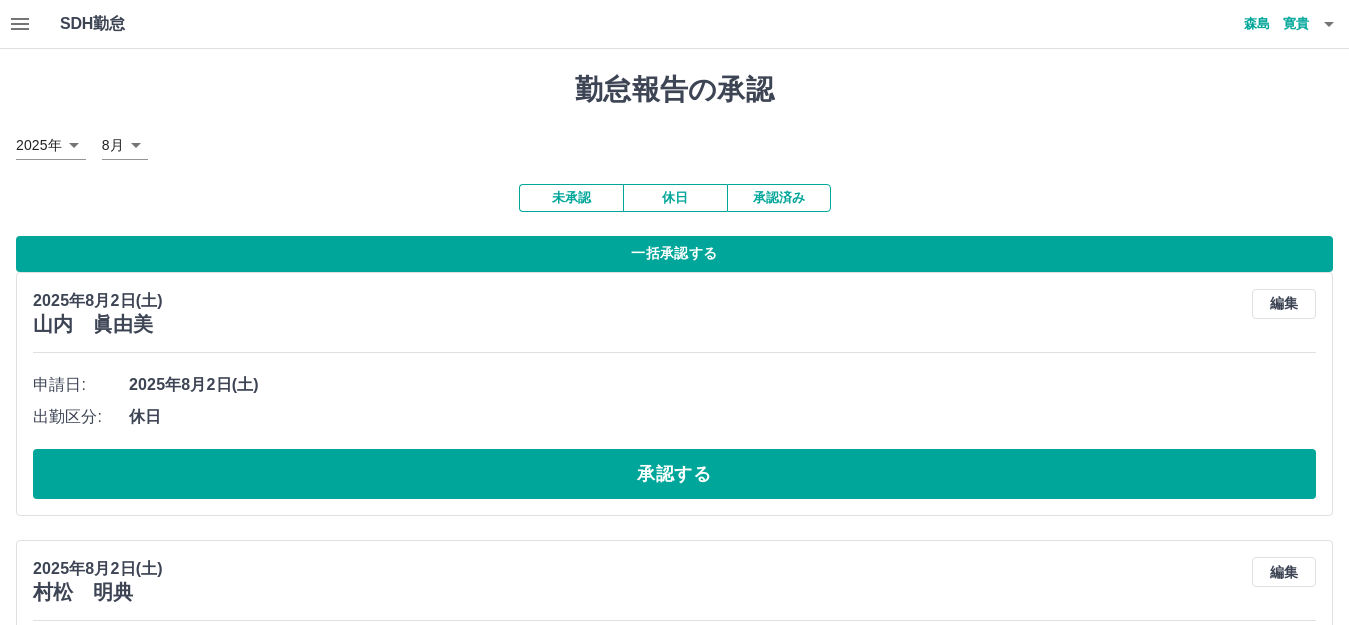 click on "一括承認する" at bounding box center (674, 254) 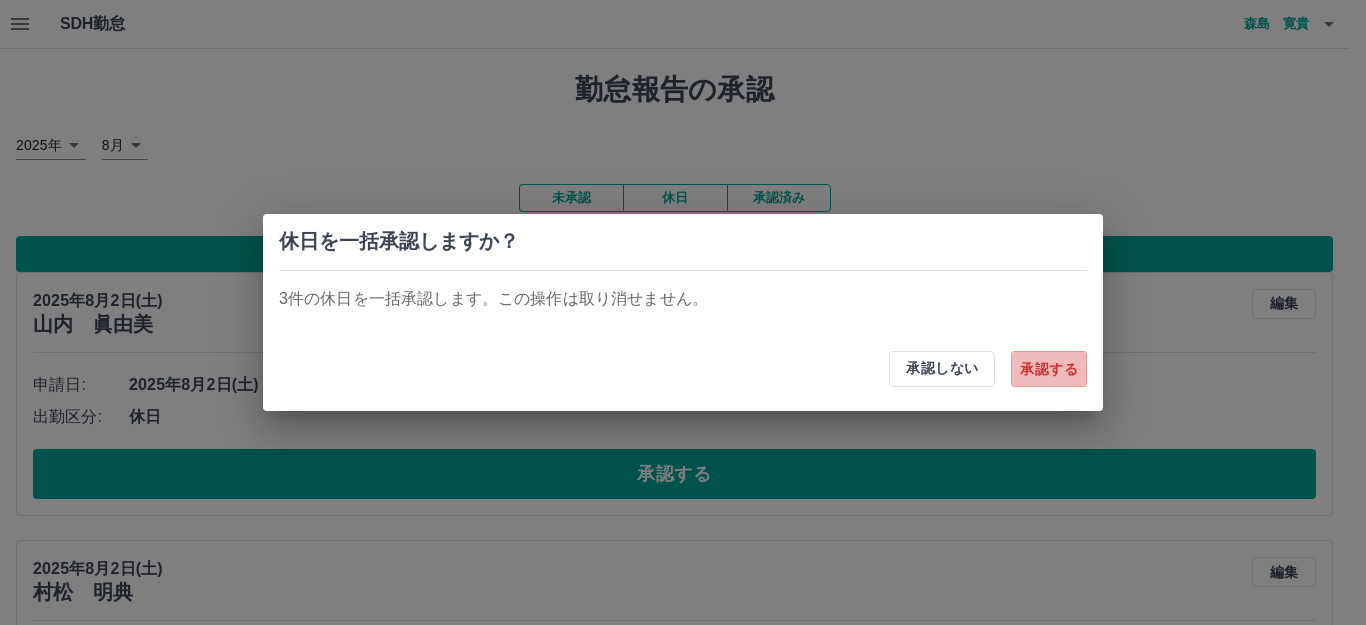 click on "承認する" at bounding box center [1049, 369] 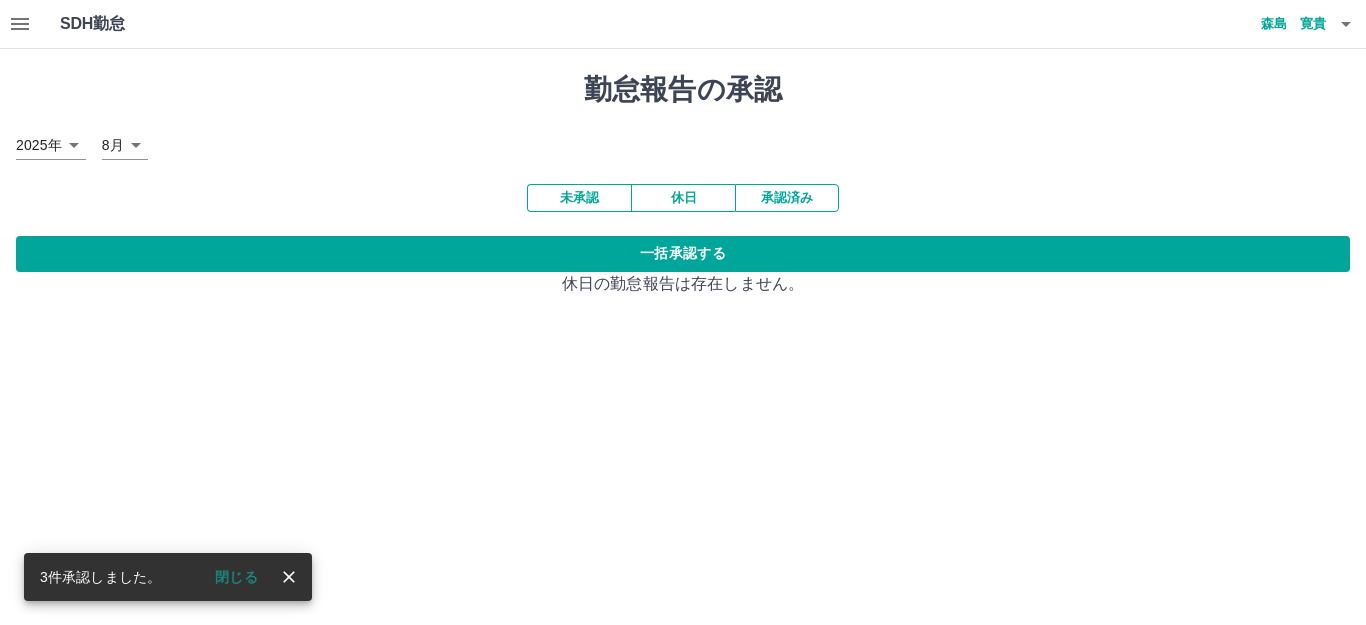 click on "未承認" at bounding box center (579, 198) 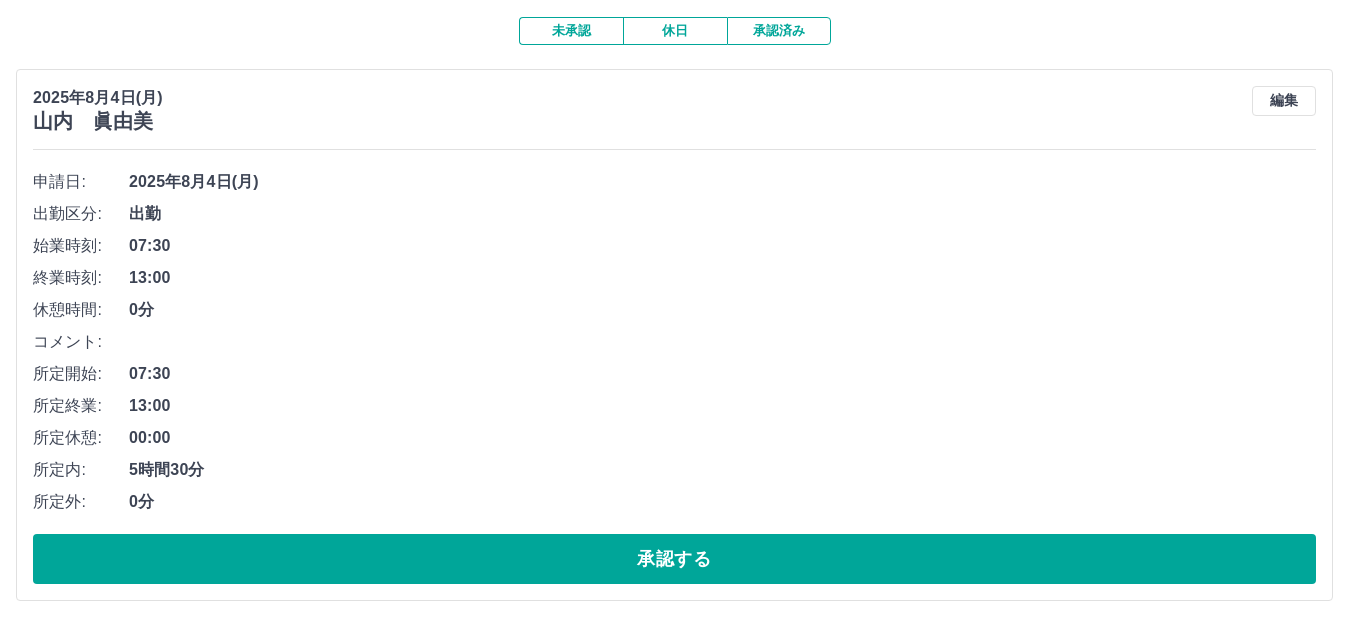 scroll, scrollTop: 400, scrollLeft: 0, axis: vertical 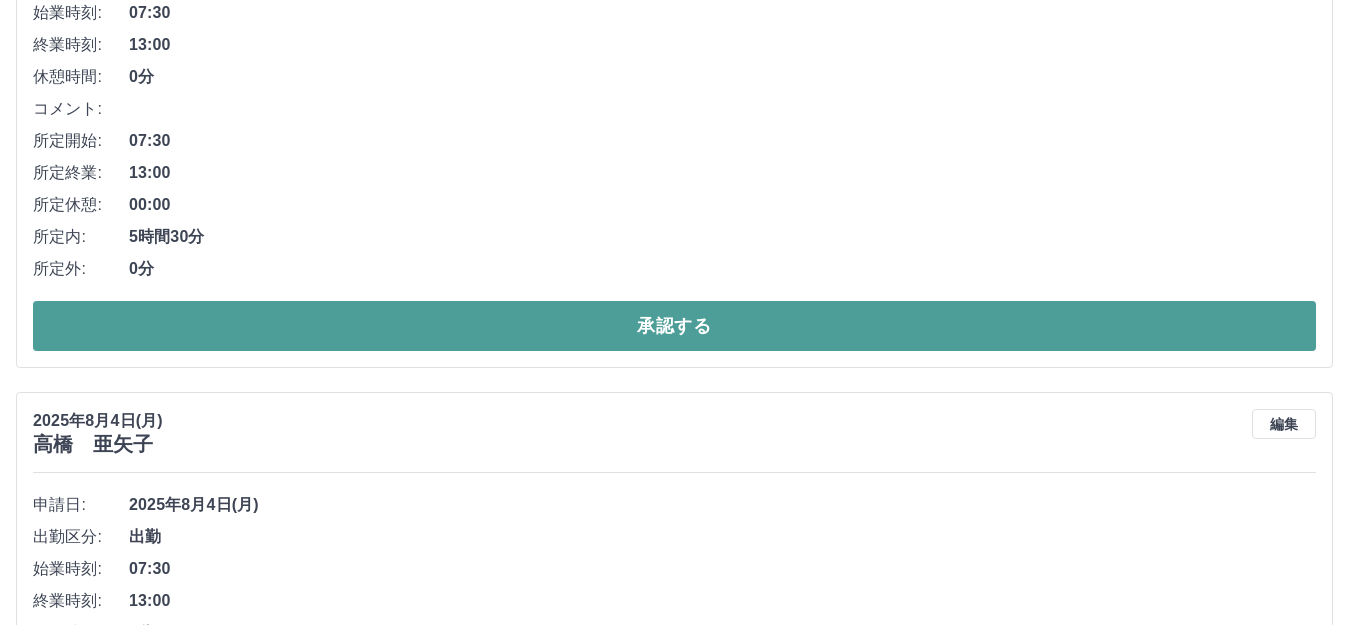click on "承認する" at bounding box center (674, 326) 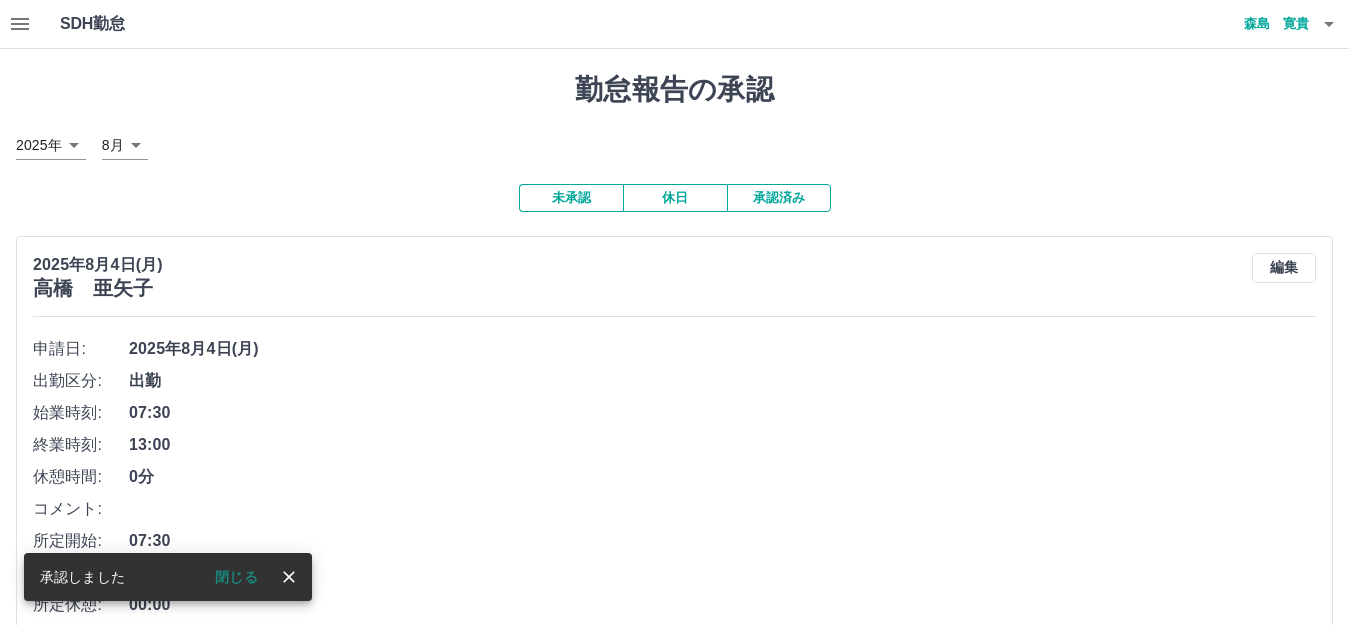 scroll, scrollTop: 400, scrollLeft: 0, axis: vertical 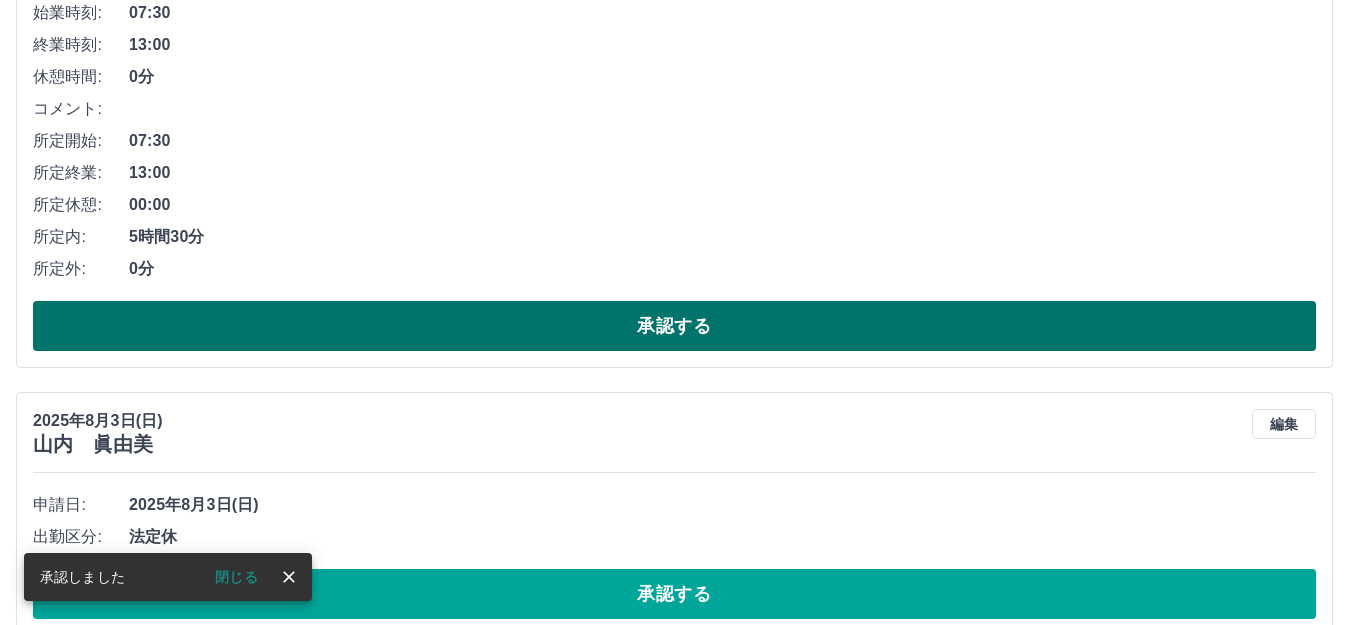 click on "承認する" at bounding box center (674, 326) 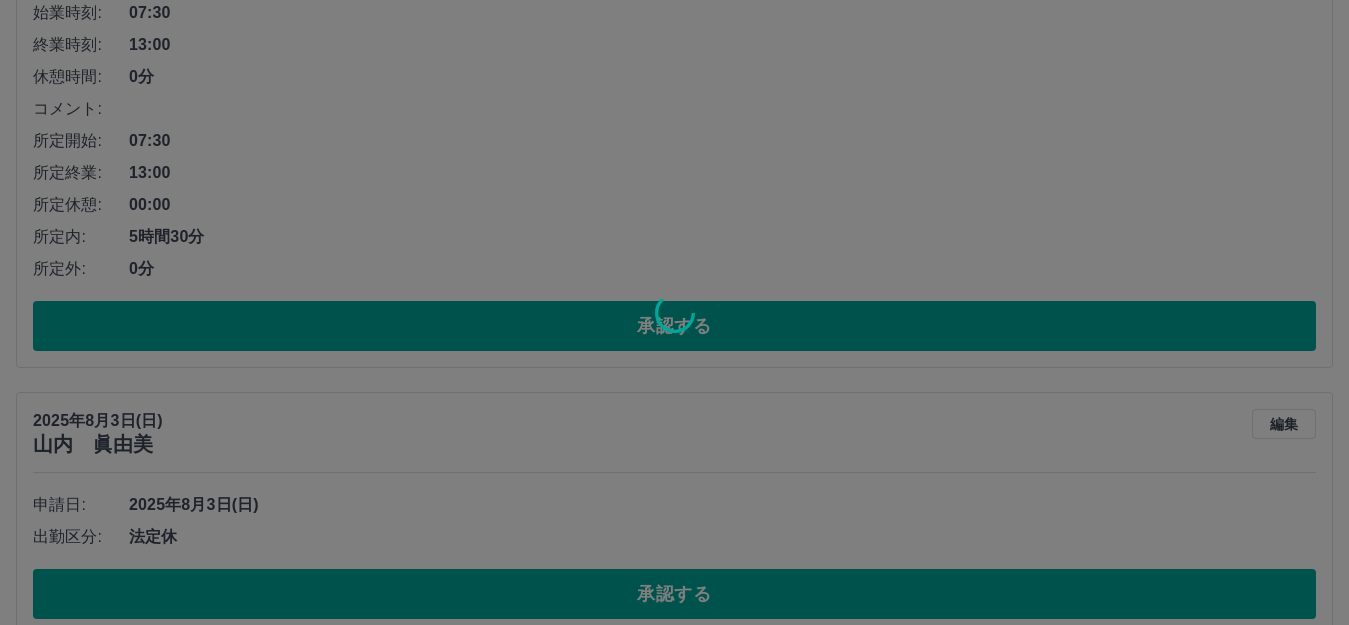 scroll, scrollTop: 0, scrollLeft: 0, axis: both 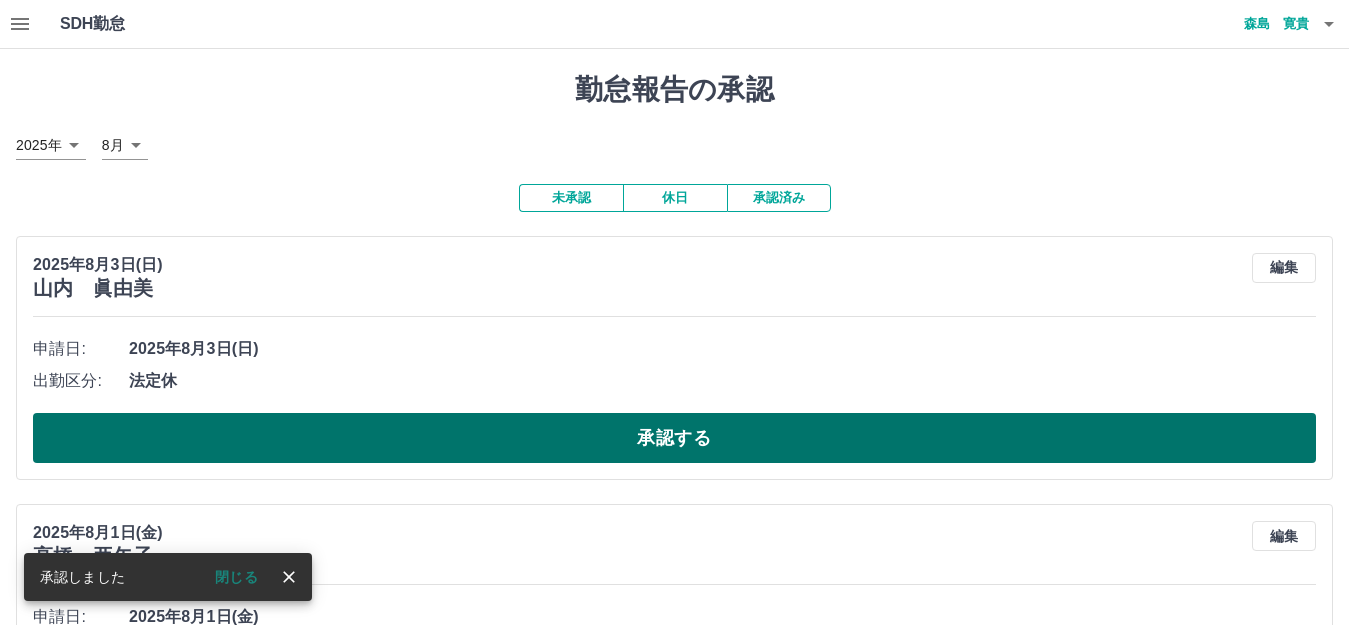 click on "承認する" at bounding box center [674, 438] 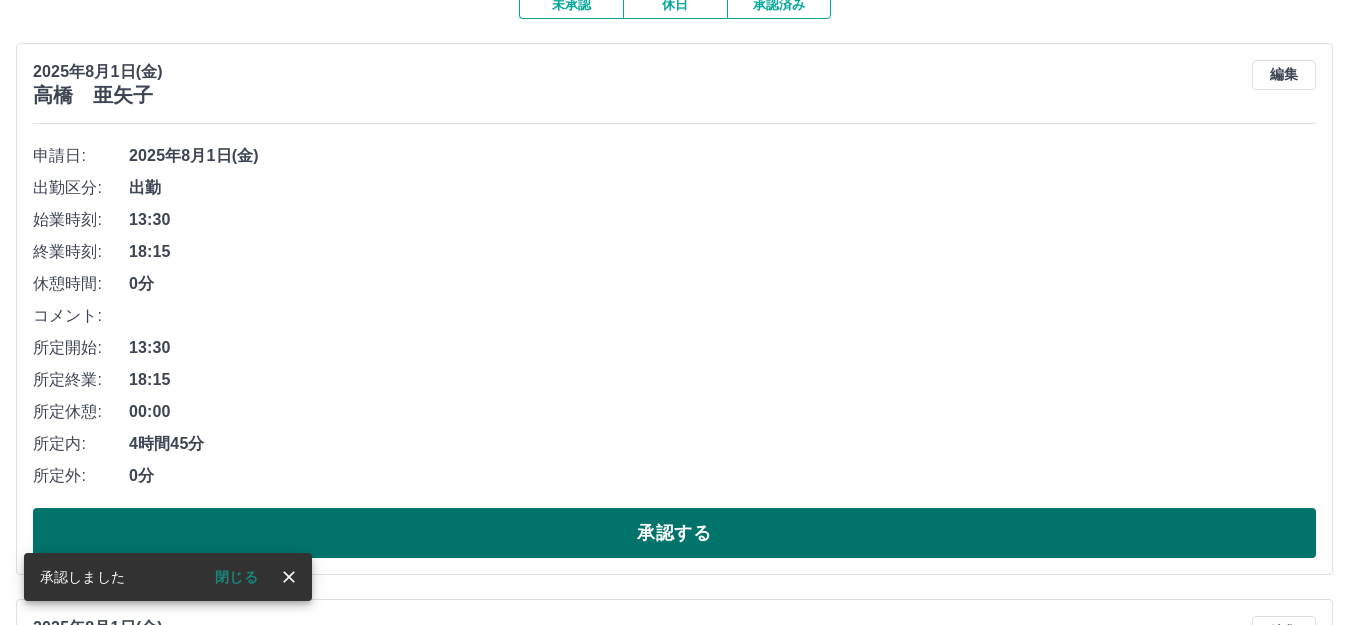 scroll, scrollTop: 300, scrollLeft: 0, axis: vertical 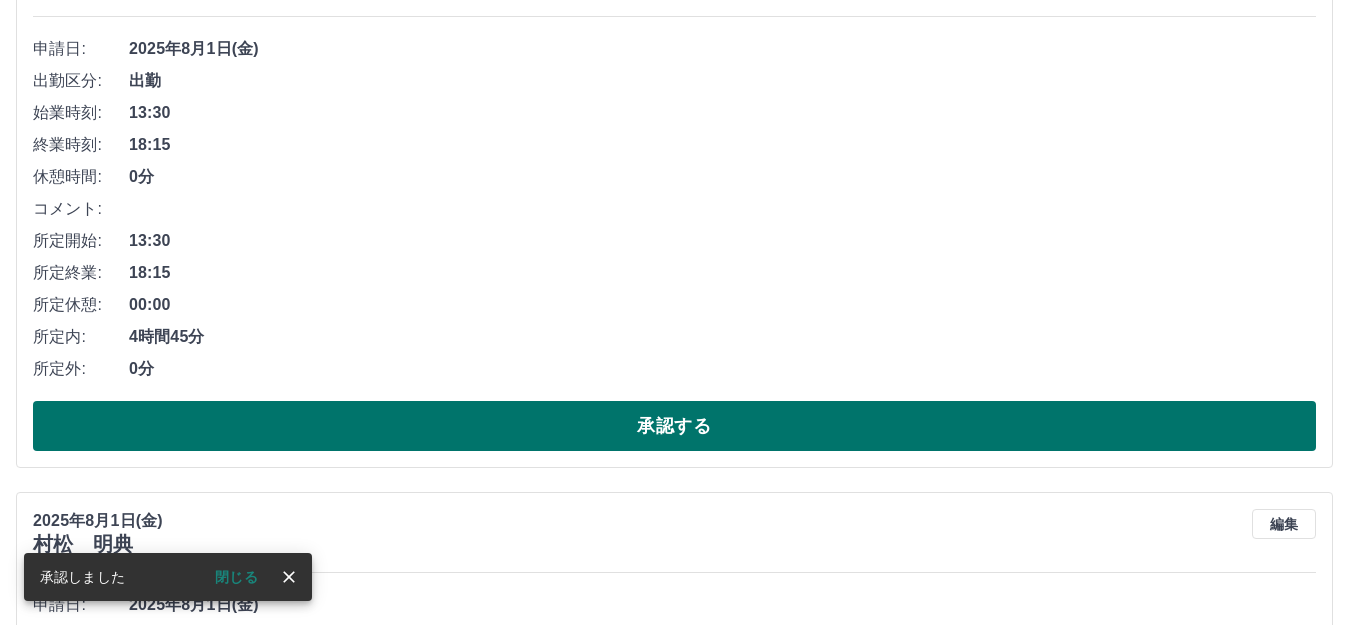 click on "承認する" at bounding box center (674, 426) 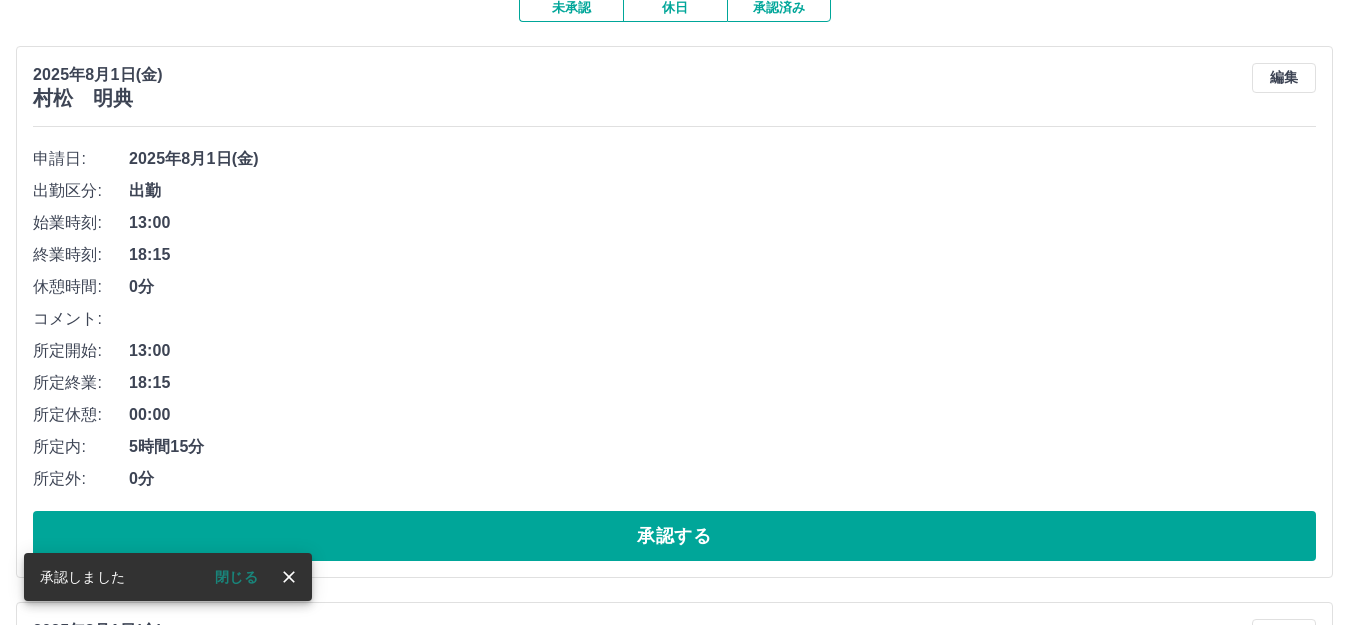 scroll, scrollTop: 400, scrollLeft: 0, axis: vertical 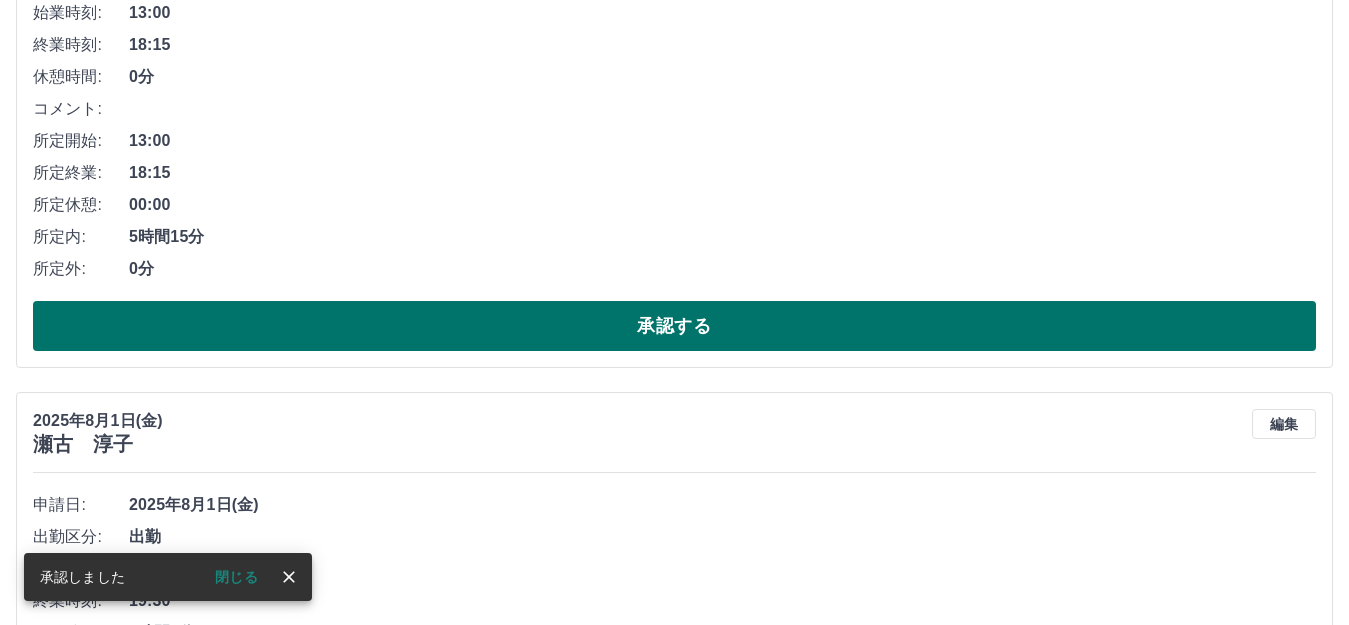 click on "承認する" at bounding box center [674, 326] 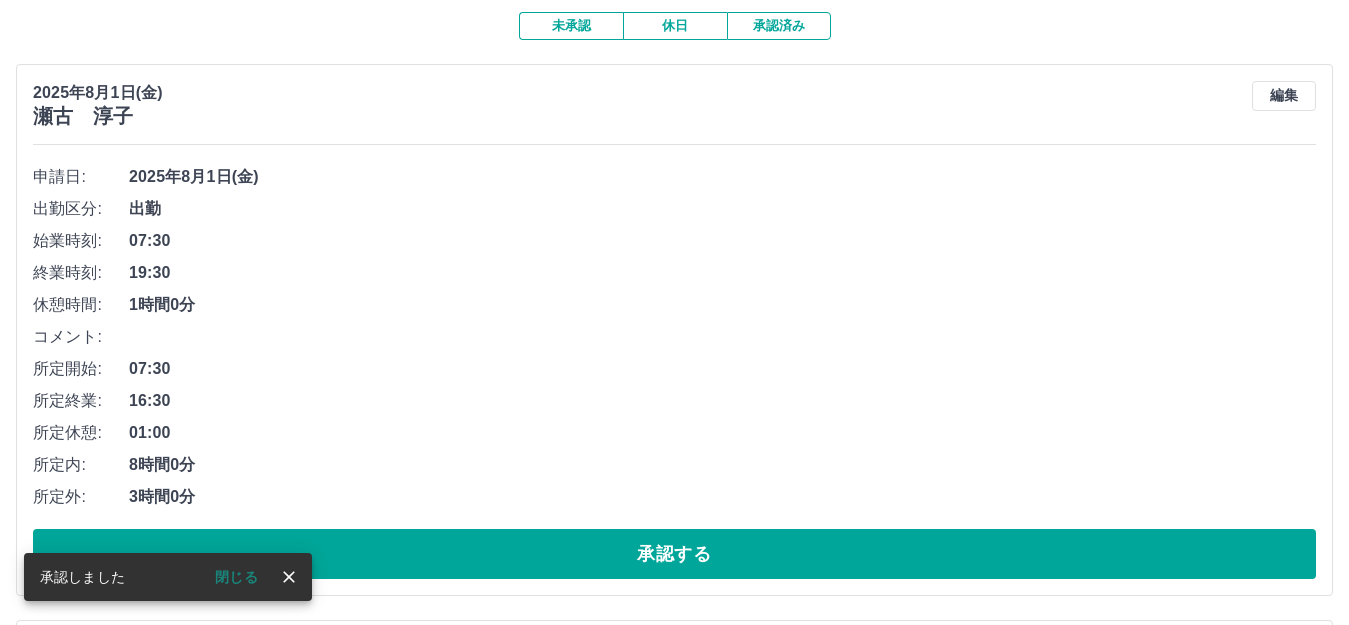 scroll, scrollTop: 300, scrollLeft: 0, axis: vertical 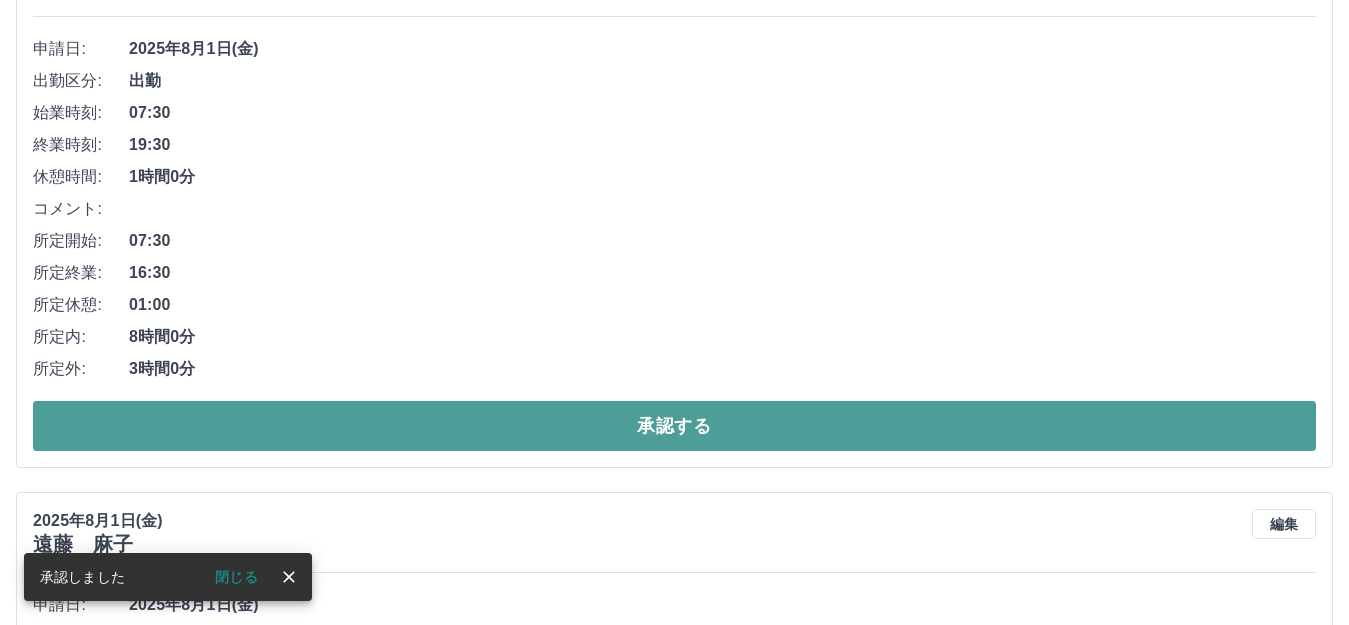 click on "承認する" at bounding box center (674, 426) 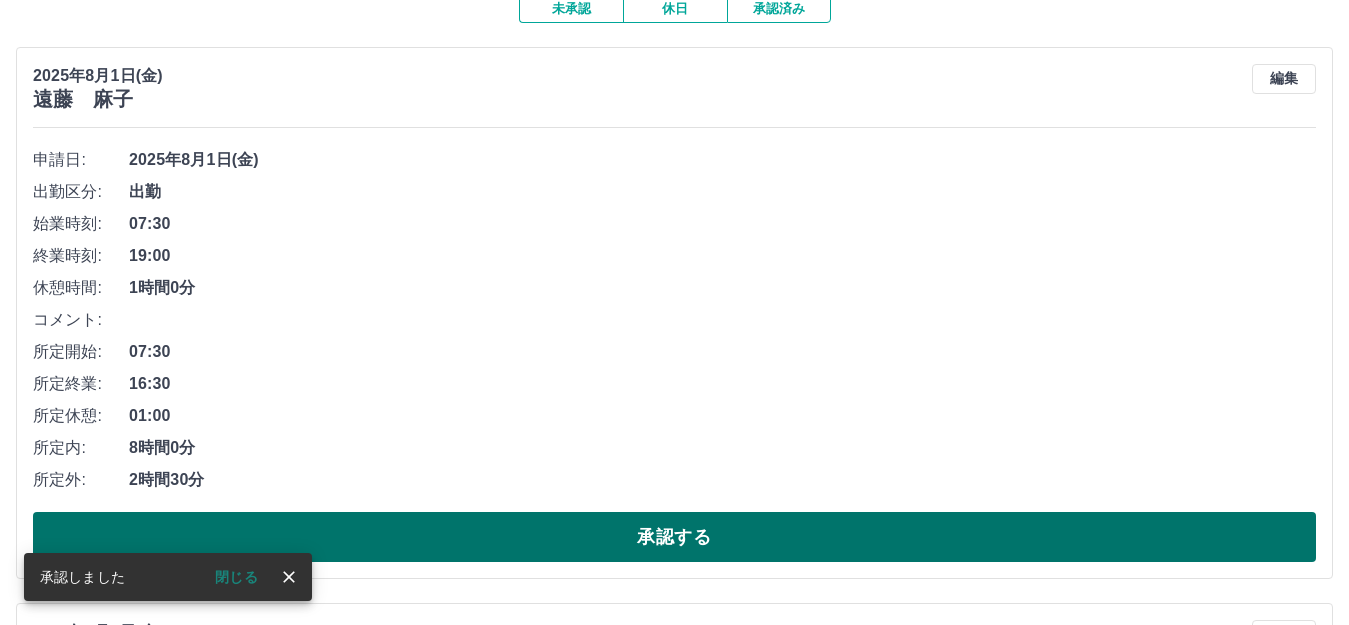 scroll, scrollTop: 300, scrollLeft: 0, axis: vertical 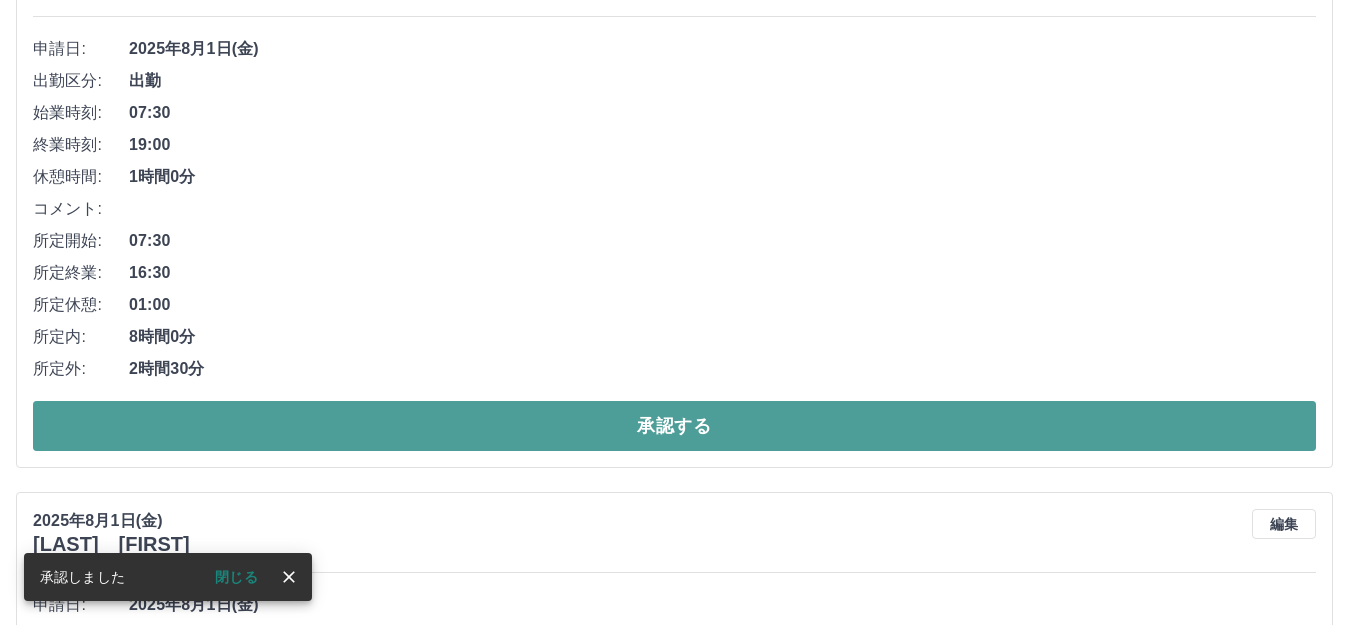 click on "承認する" at bounding box center (674, 426) 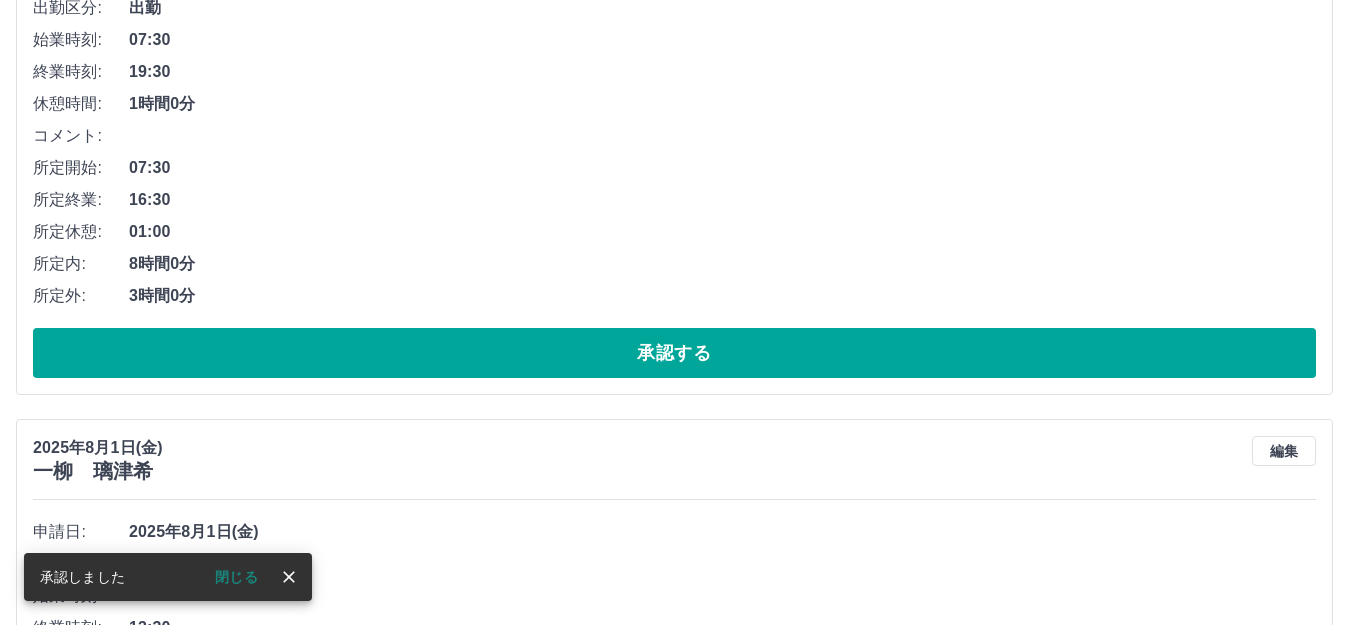 scroll, scrollTop: 400, scrollLeft: 0, axis: vertical 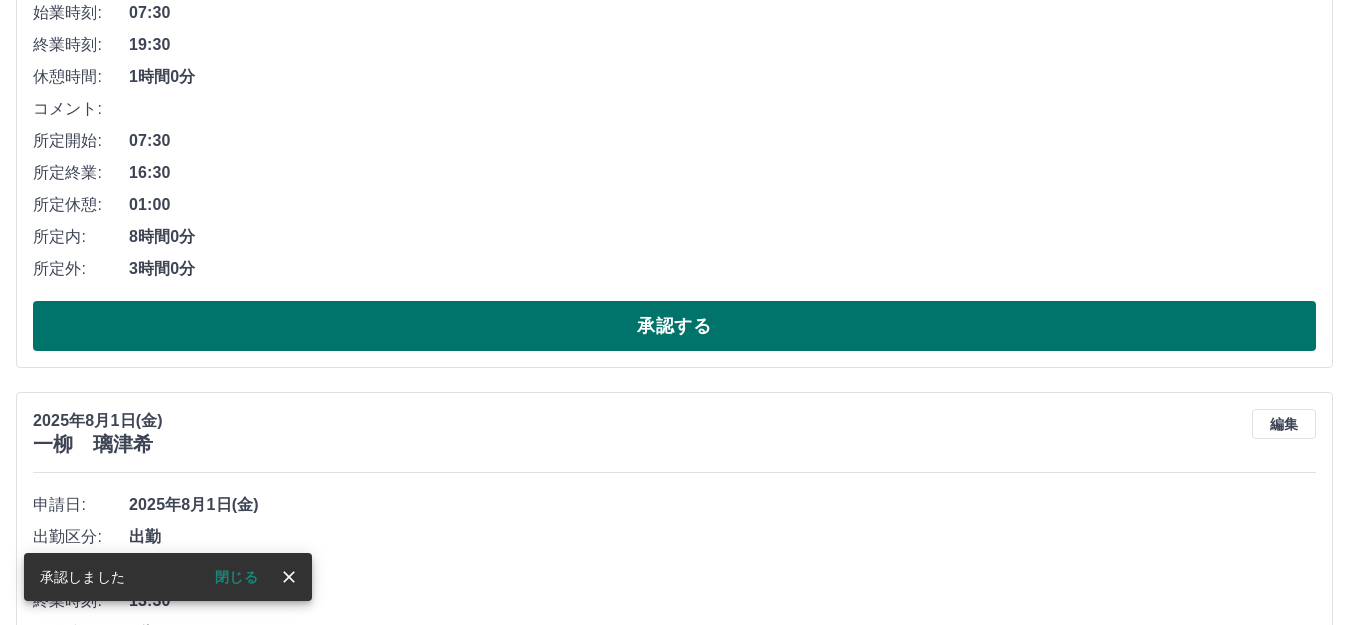 click on "承認する" at bounding box center [674, 326] 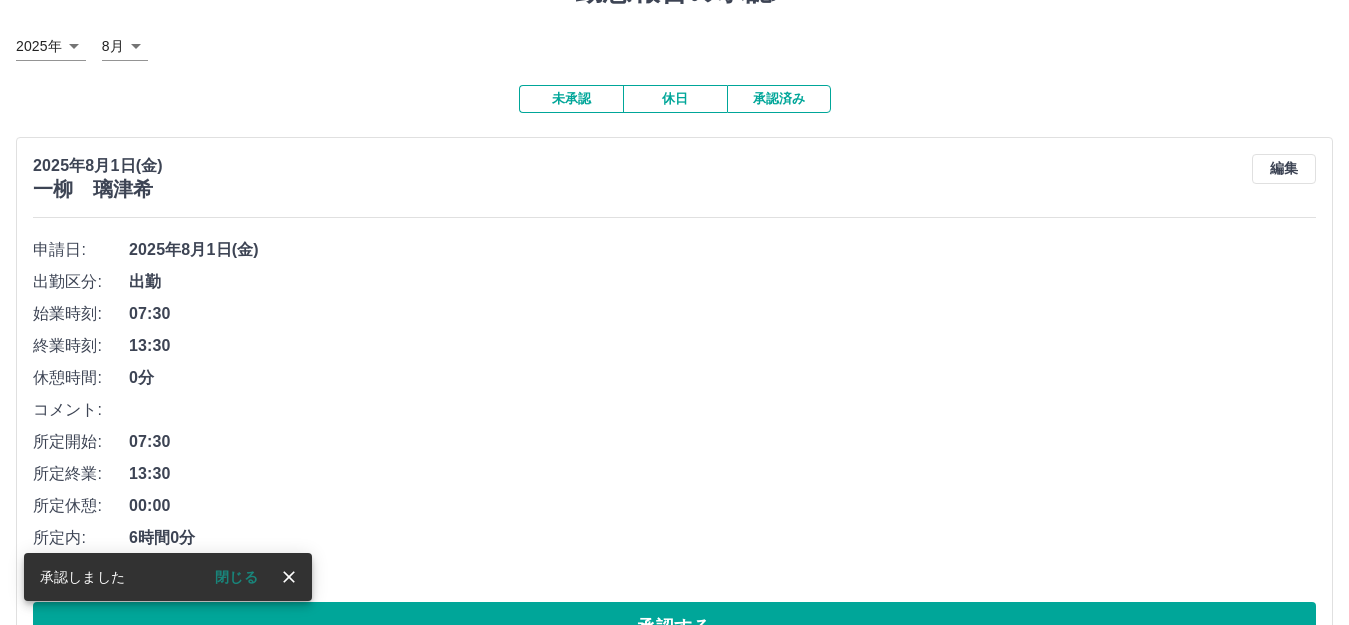 scroll, scrollTop: 169, scrollLeft: 0, axis: vertical 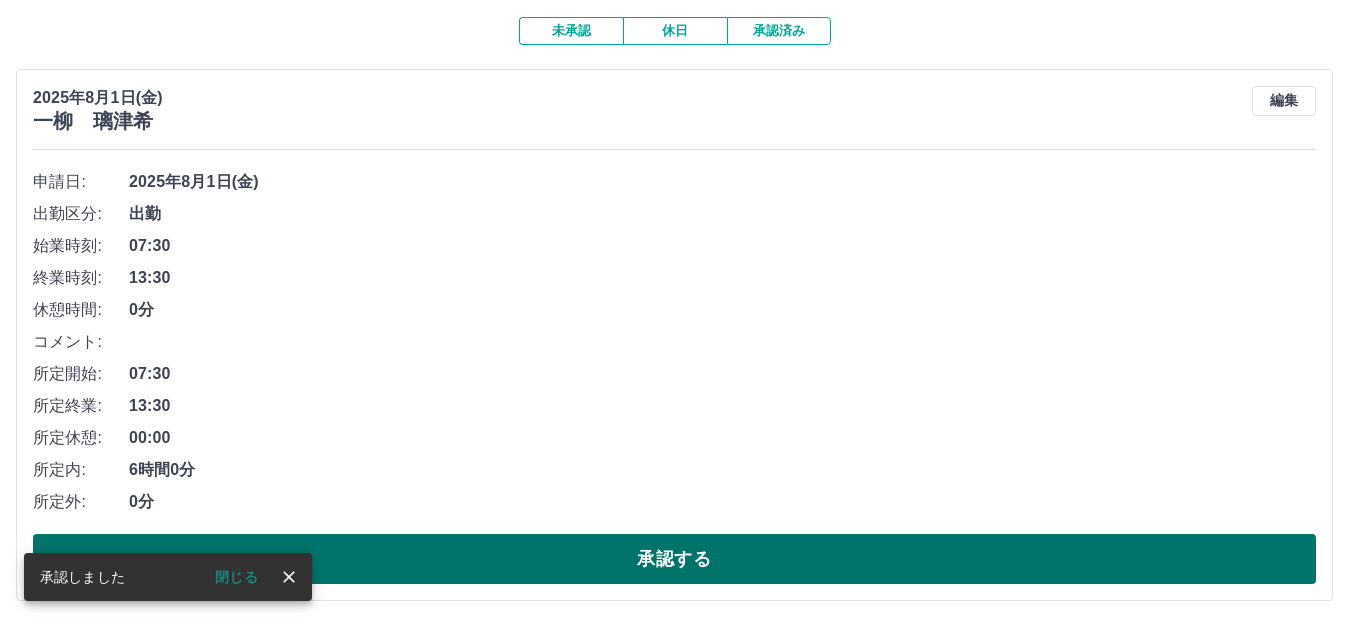 click on "承認する" at bounding box center [674, 559] 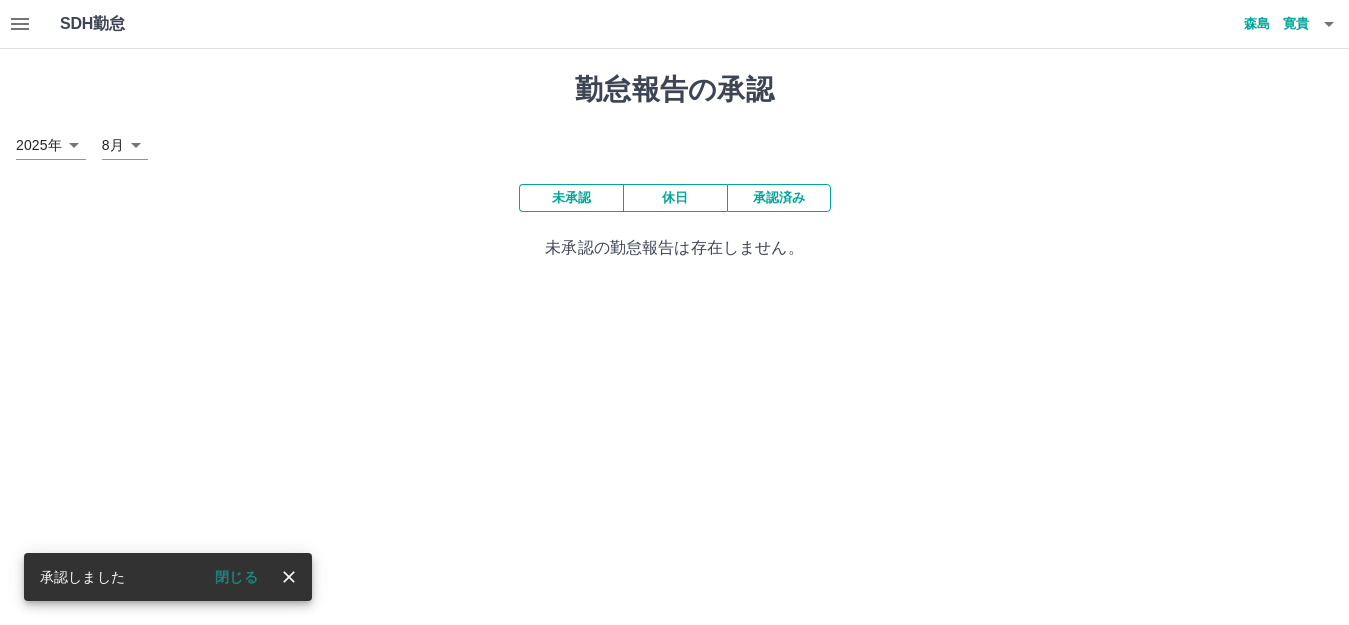 scroll, scrollTop: 0, scrollLeft: 0, axis: both 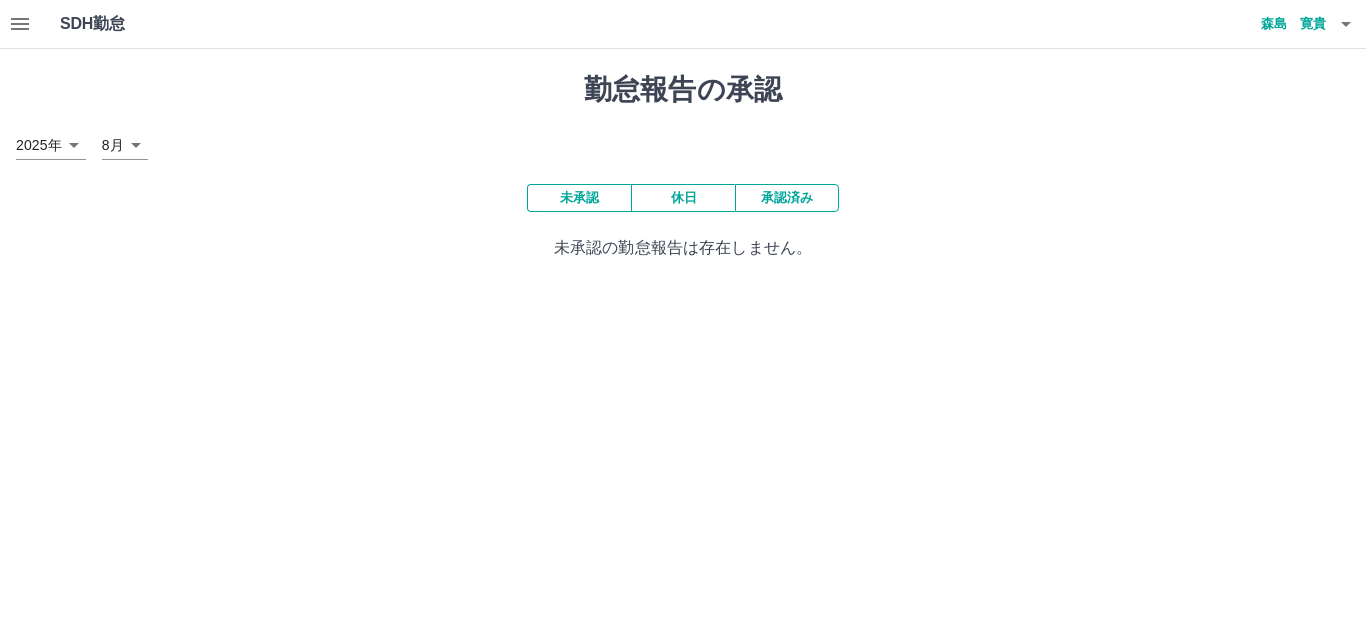 click on "休日" at bounding box center [683, 198] 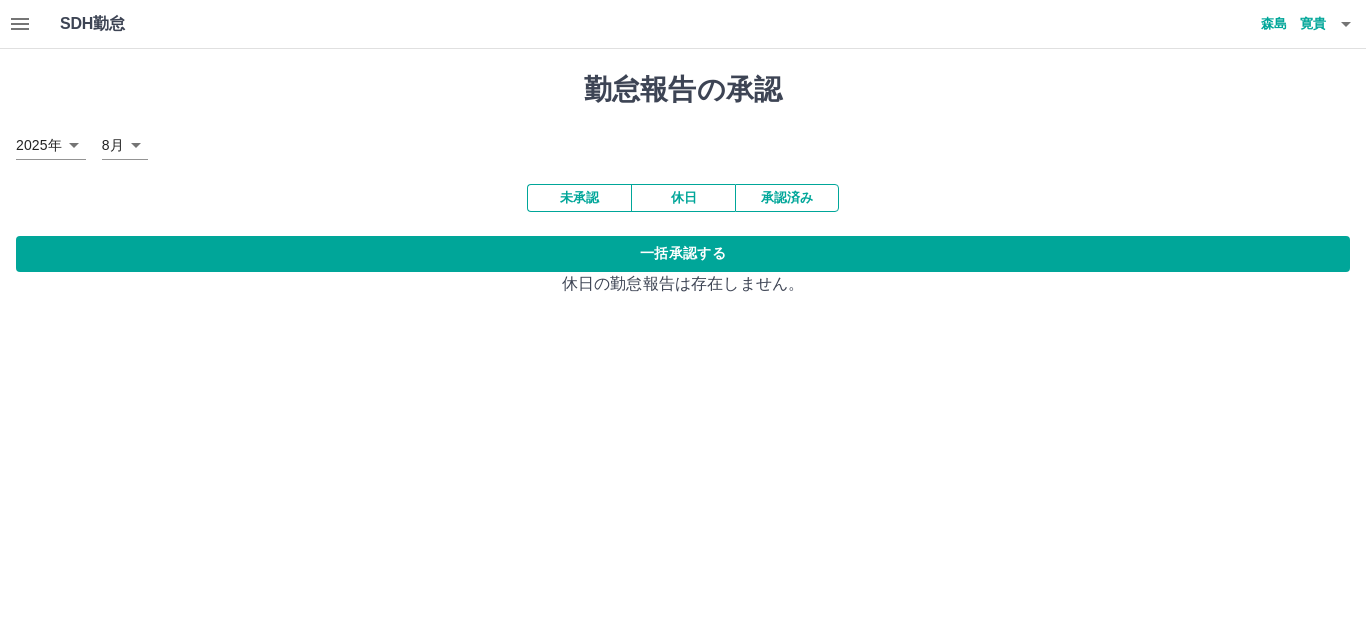 click on "未承認" at bounding box center [579, 198] 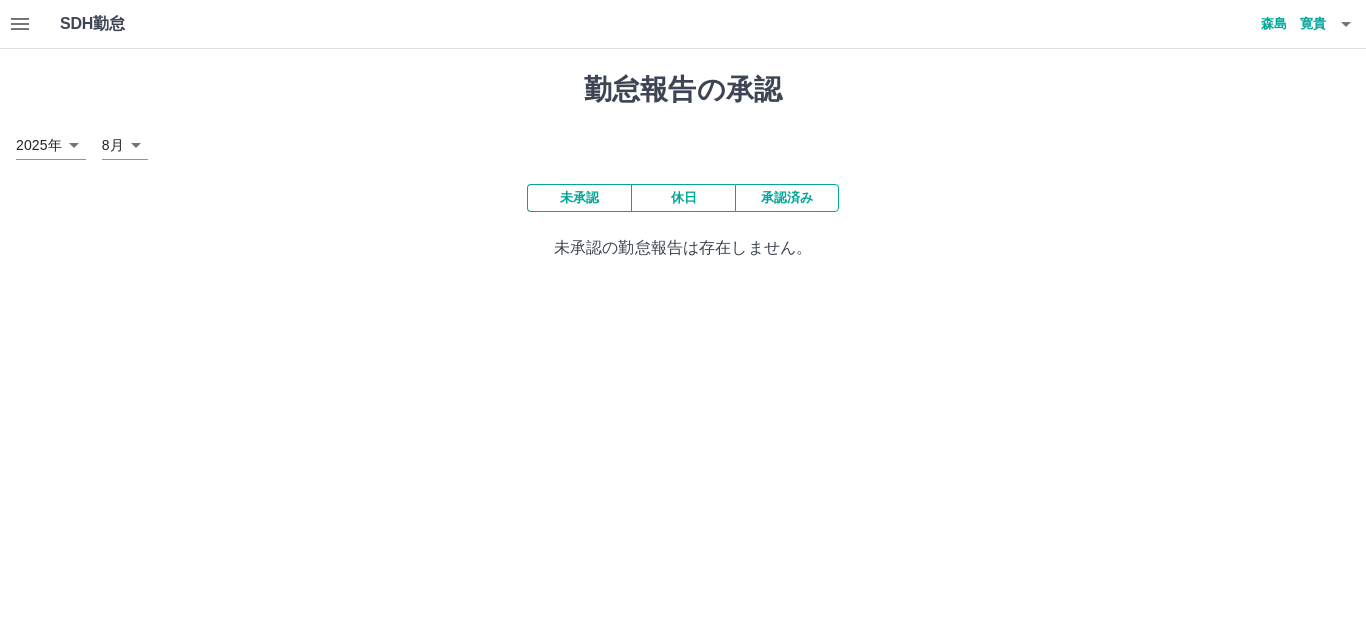 click on "休日" at bounding box center [683, 198] 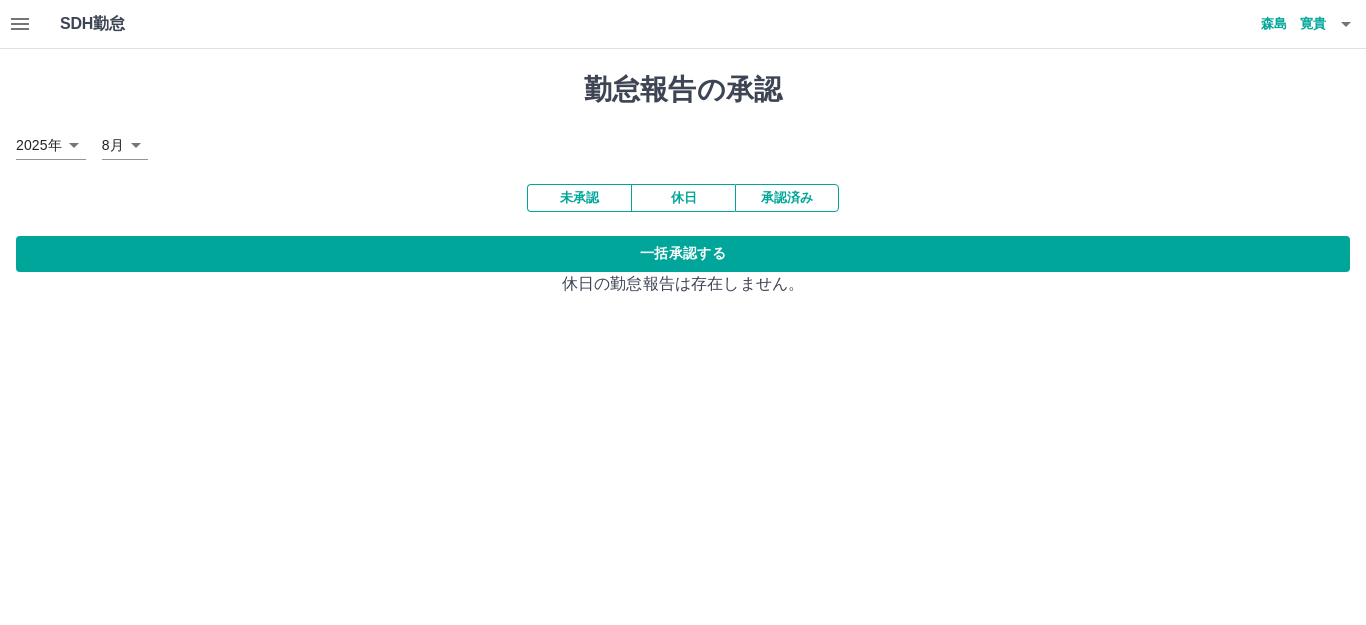 click on "承認済み" at bounding box center (787, 198) 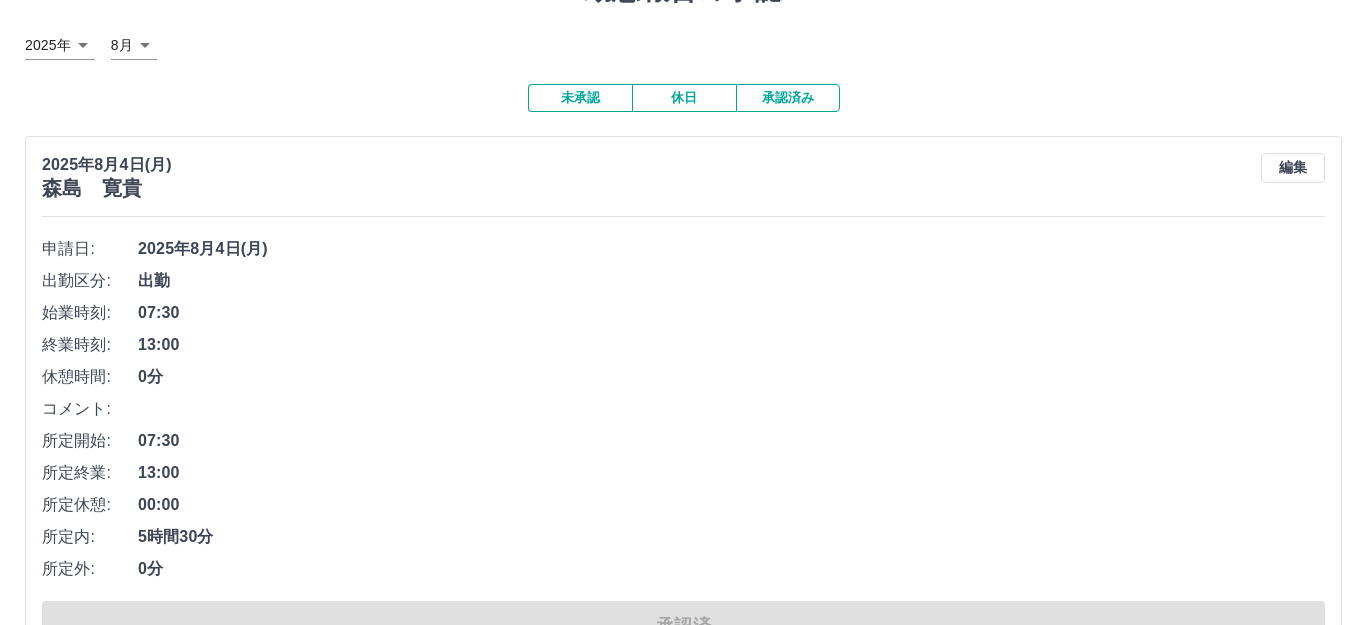 scroll, scrollTop: 0, scrollLeft: 0, axis: both 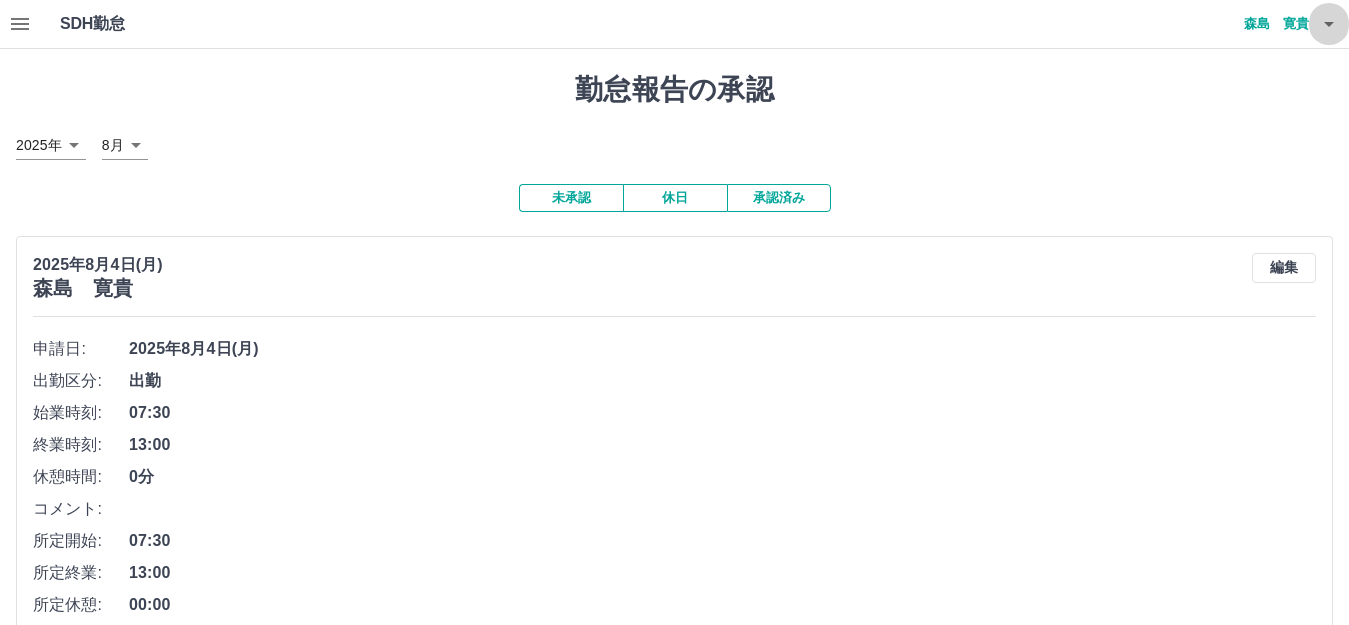 click at bounding box center [1329, 24] 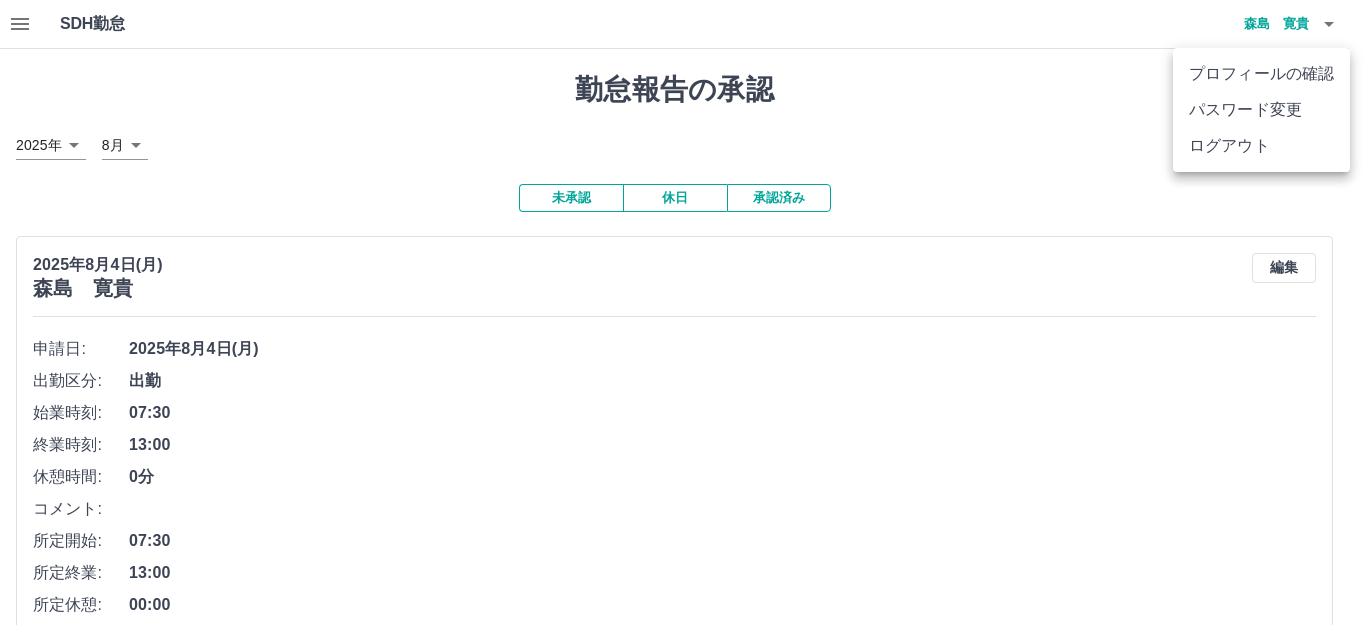 click on "ログアウト" at bounding box center [1261, 146] 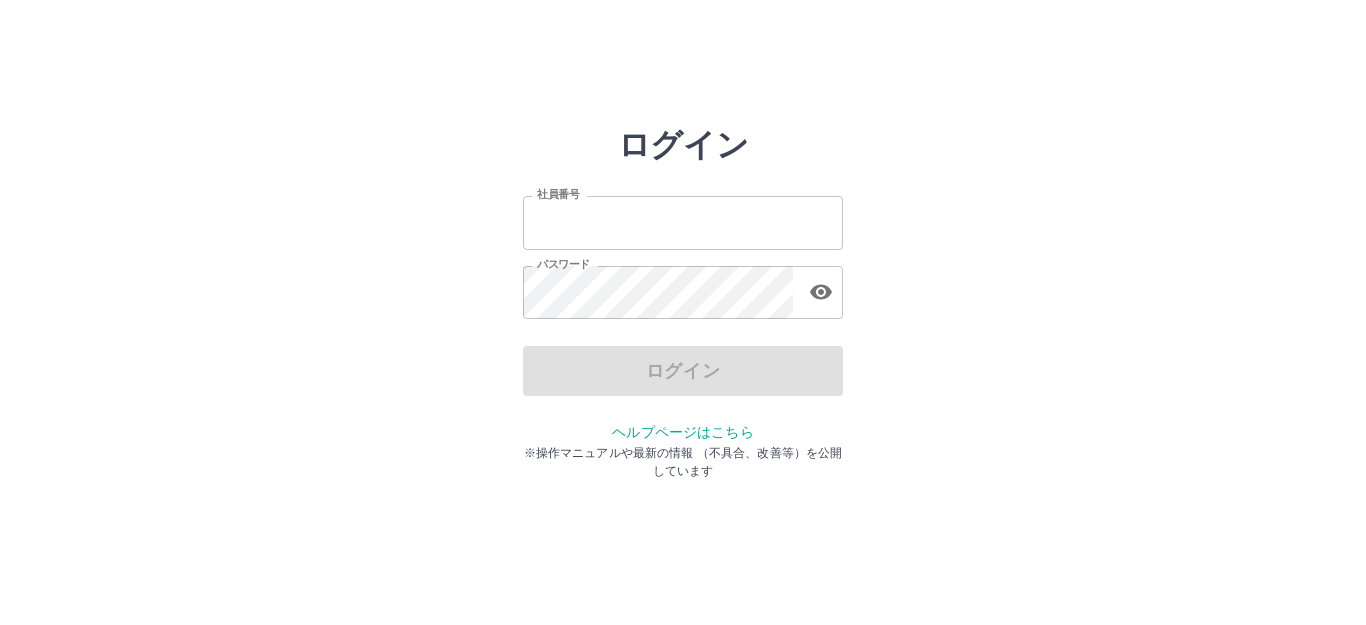 scroll, scrollTop: 0, scrollLeft: 0, axis: both 